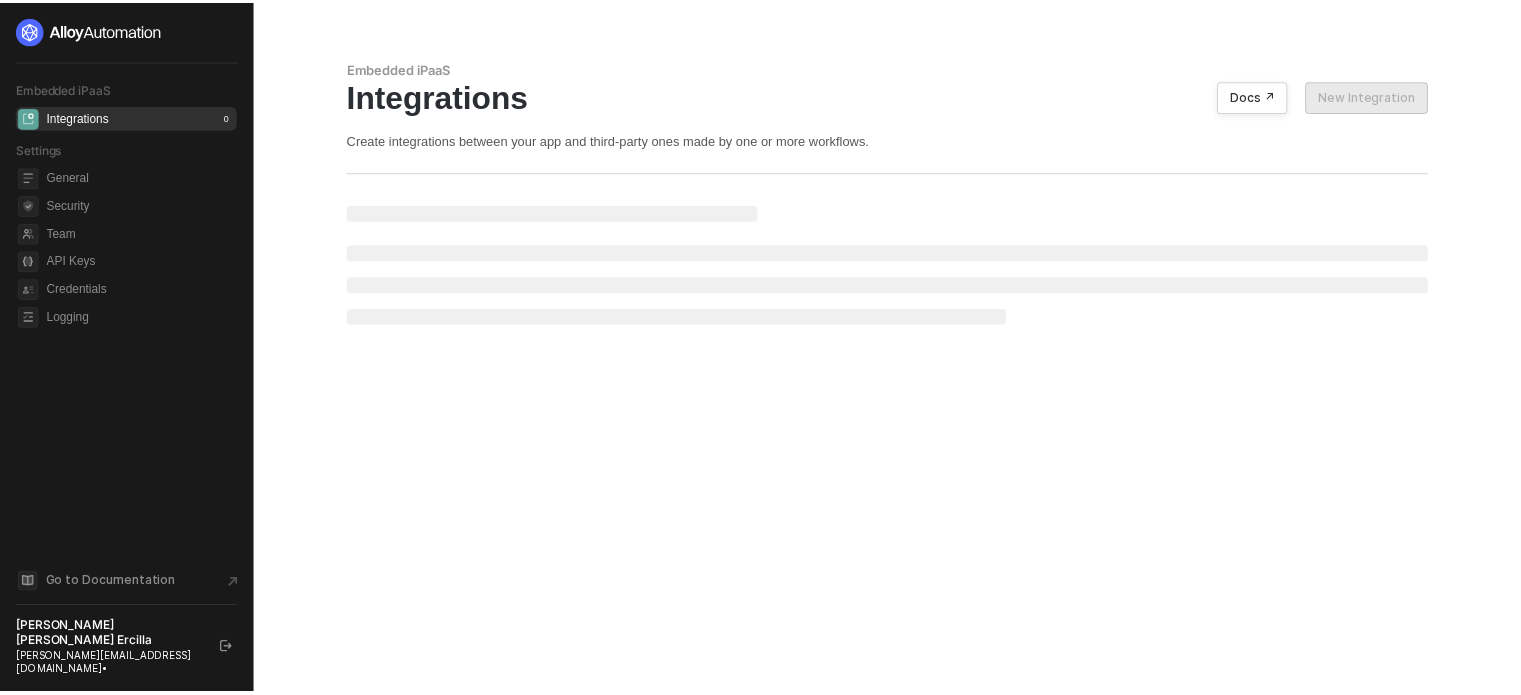 scroll, scrollTop: 0, scrollLeft: 0, axis: both 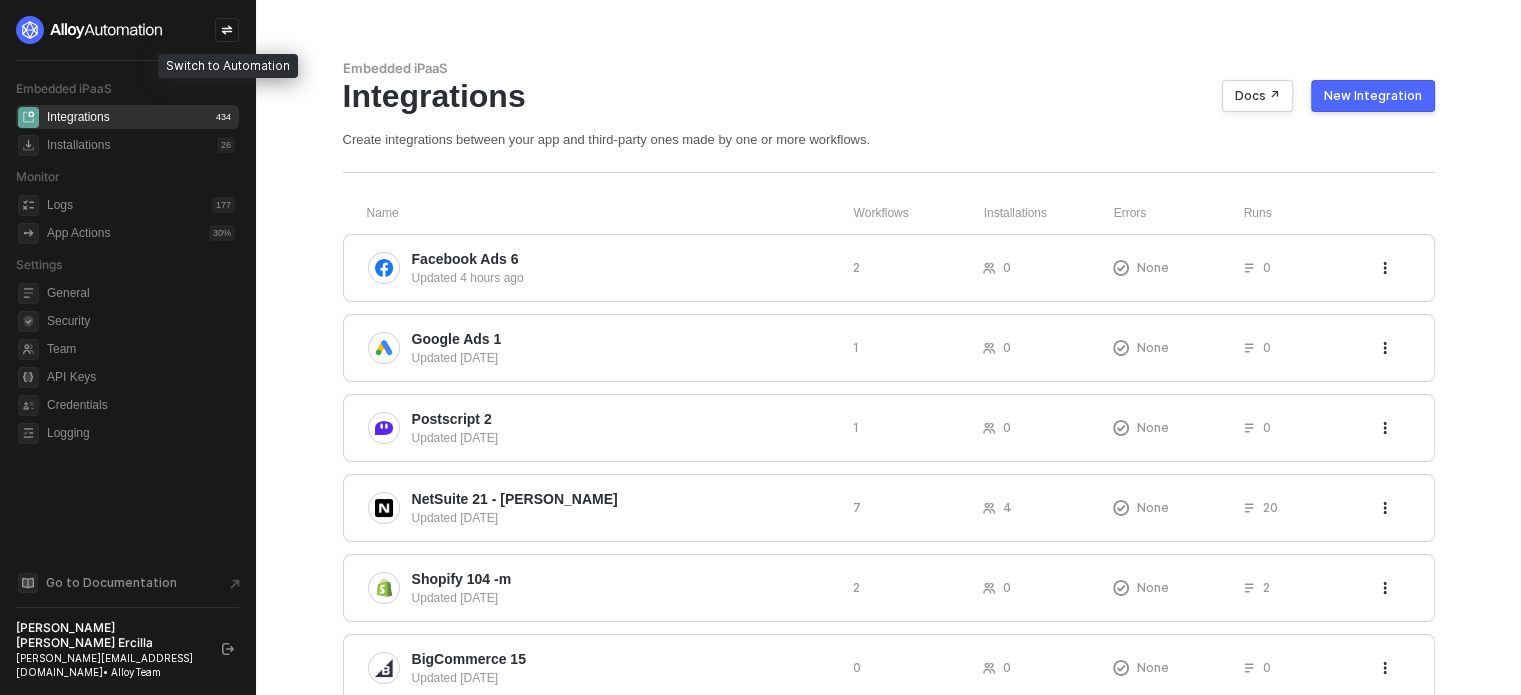 click at bounding box center (227, 30) 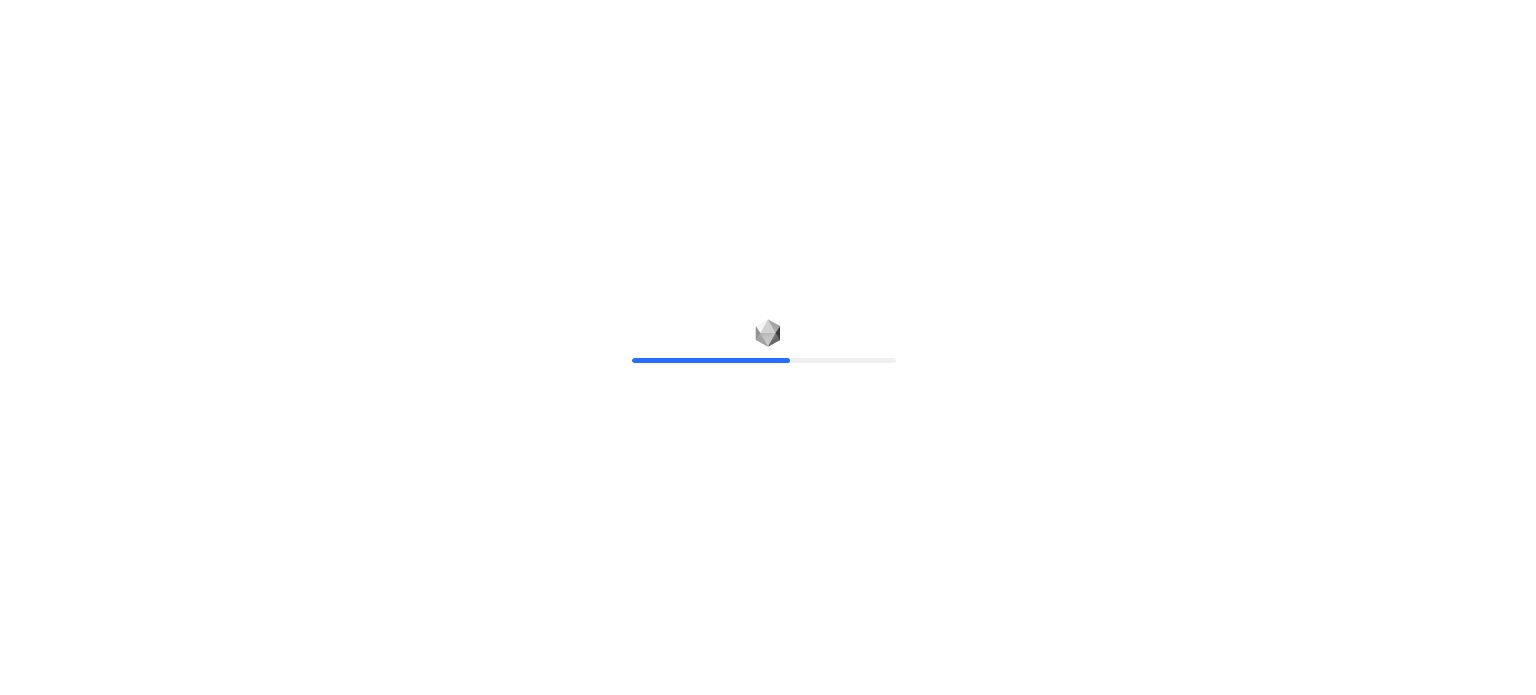 scroll, scrollTop: 0, scrollLeft: 0, axis: both 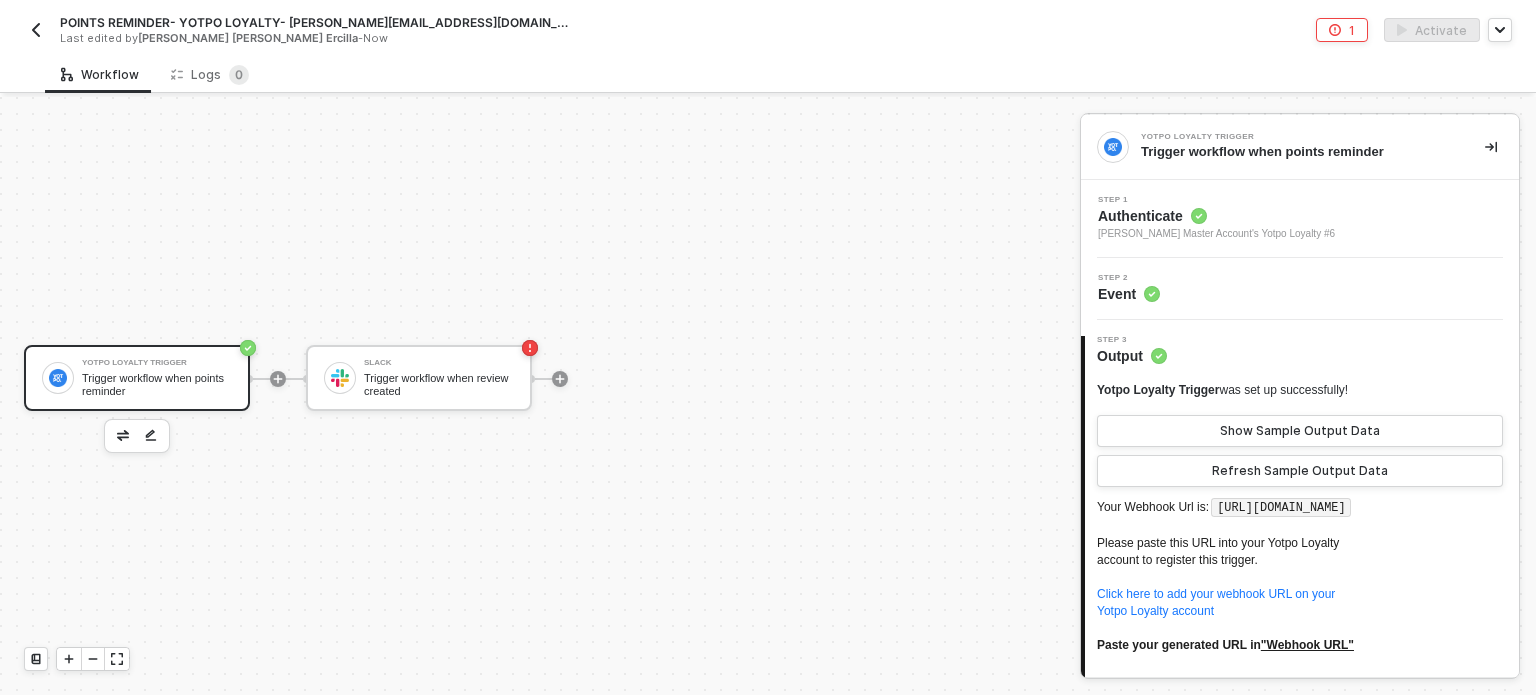 click at bounding box center [137, 436] 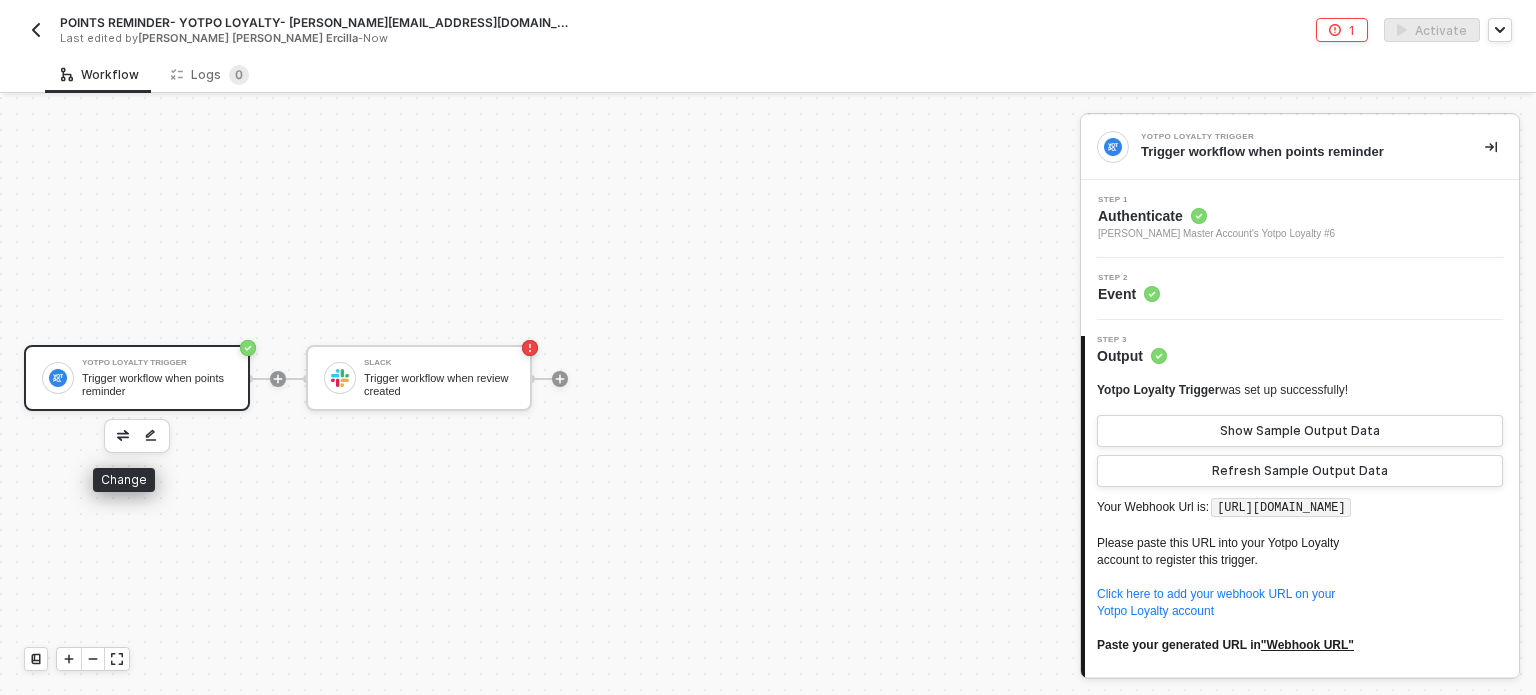 click at bounding box center (123, 436) 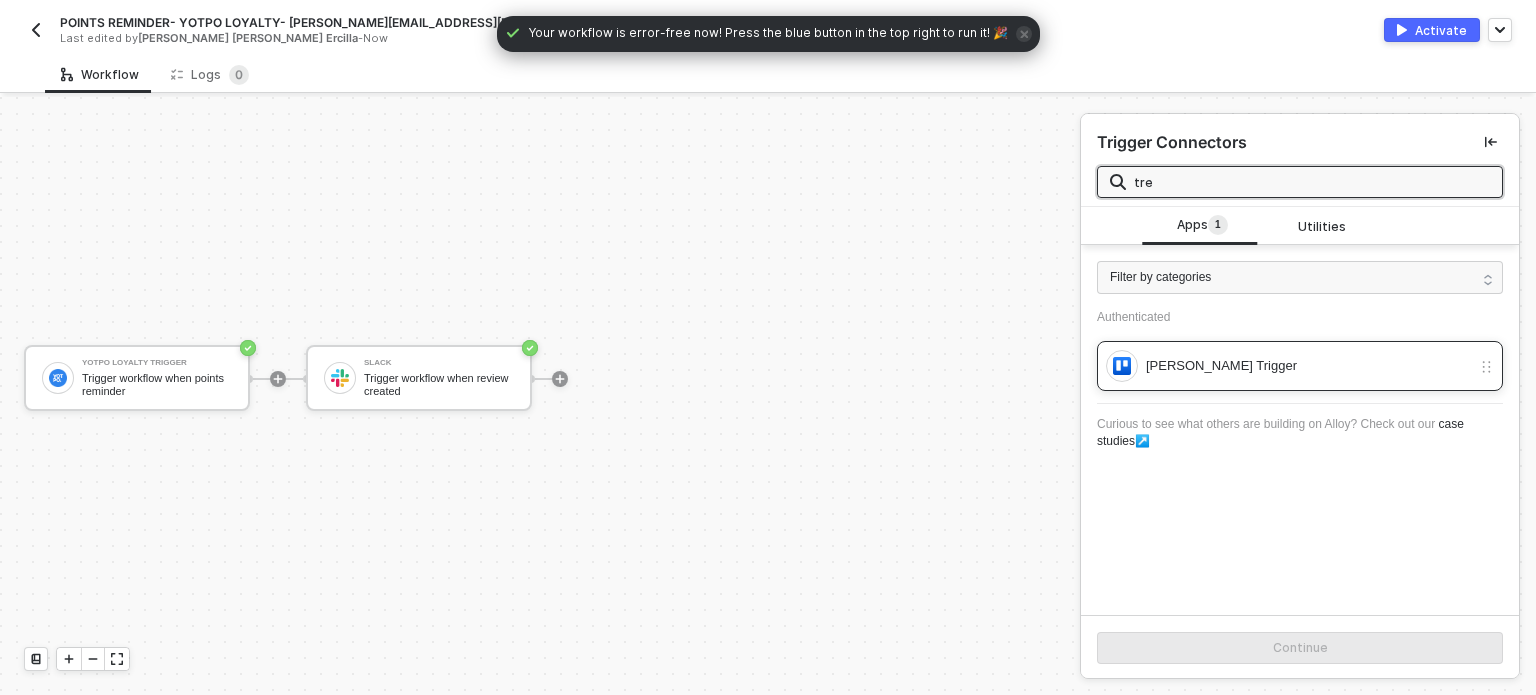 type on "tre" 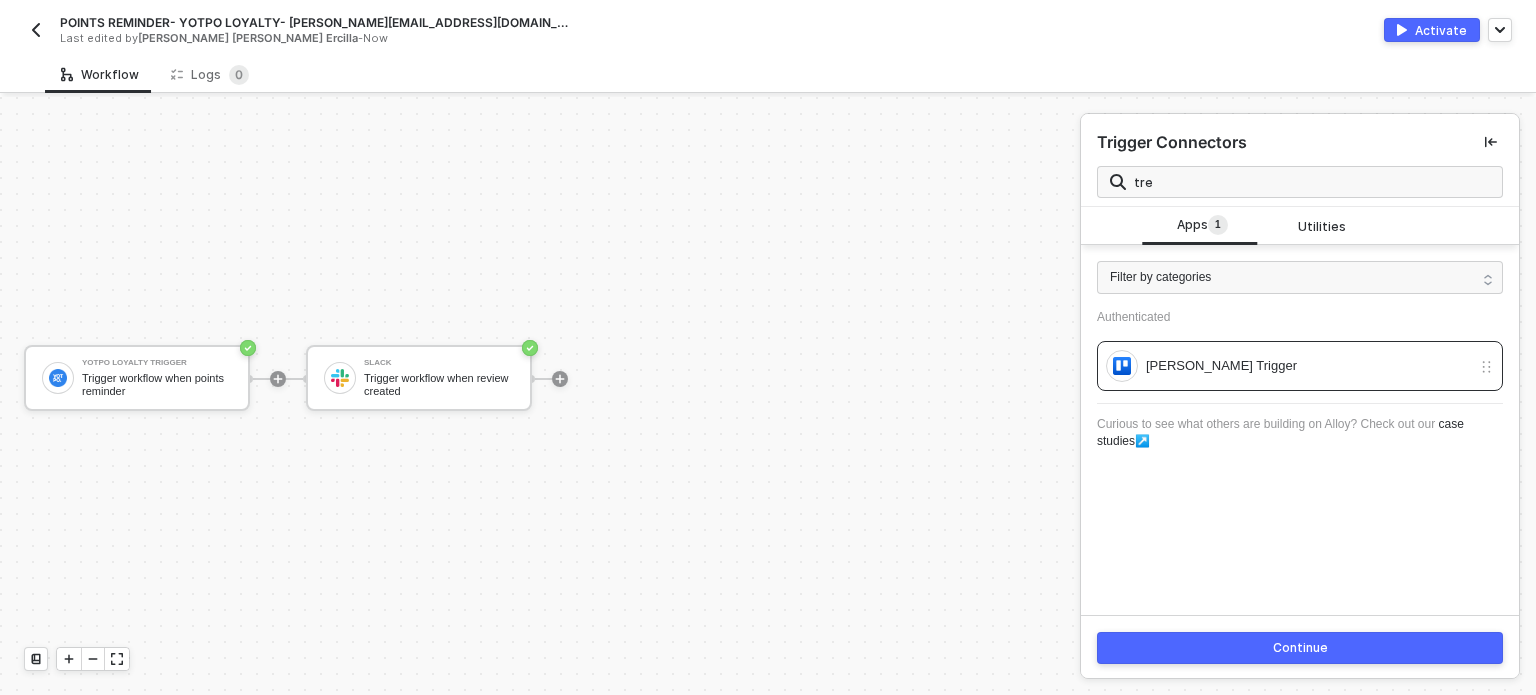 click on "Continue" at bounding box center [1300, 648] 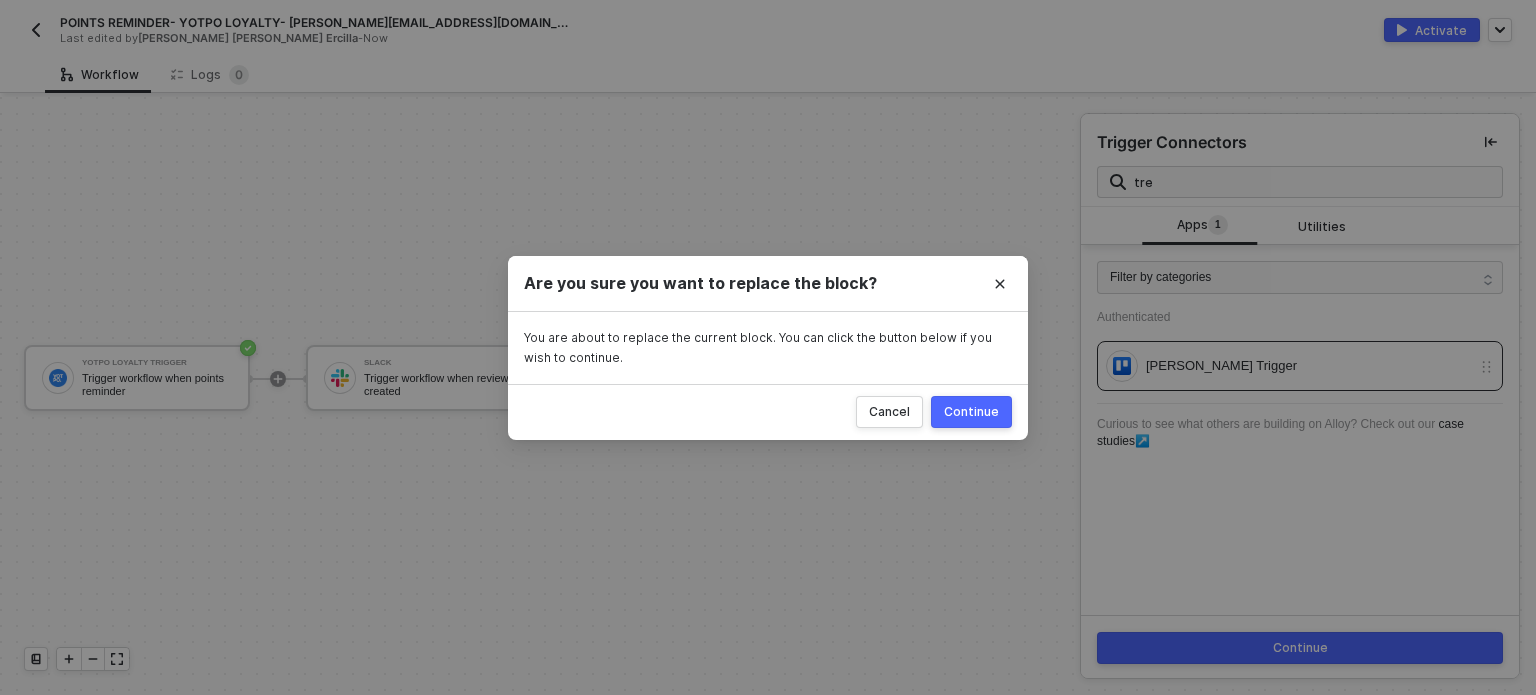 click on "Continue" at bounding box center [971, 412] 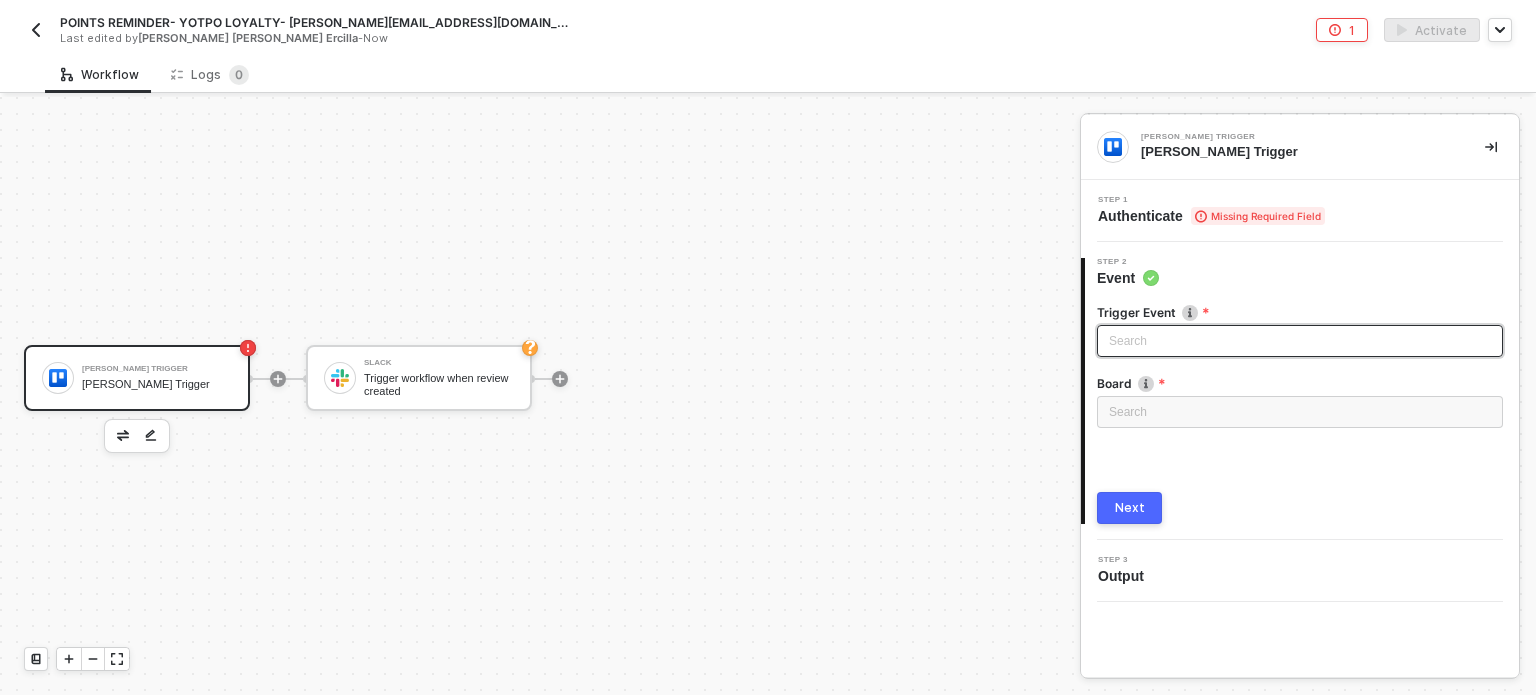 click at bounding box center (1300, 341) 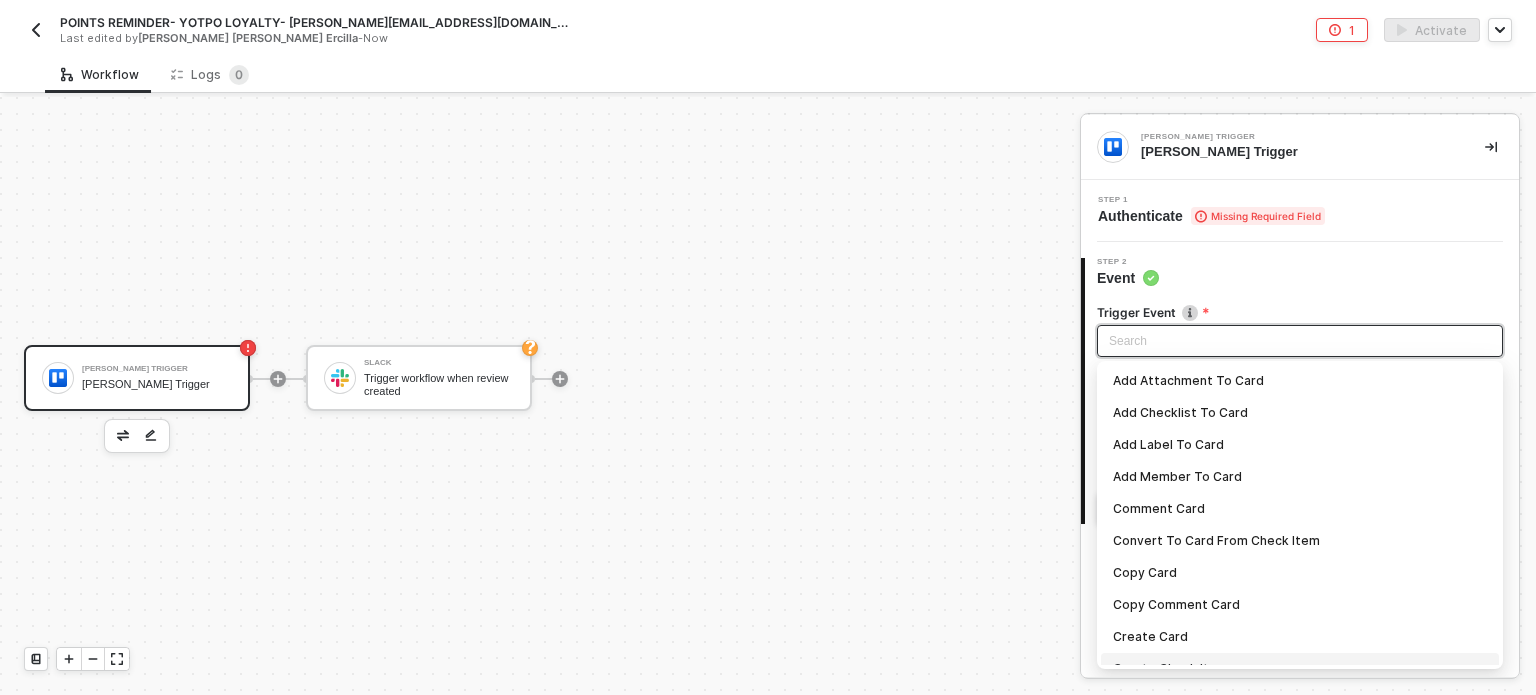 drag, startPoint x: 1109, startPoint y: 371, endPoint x: 1219, endPoint y: 582, distance: 237.95168 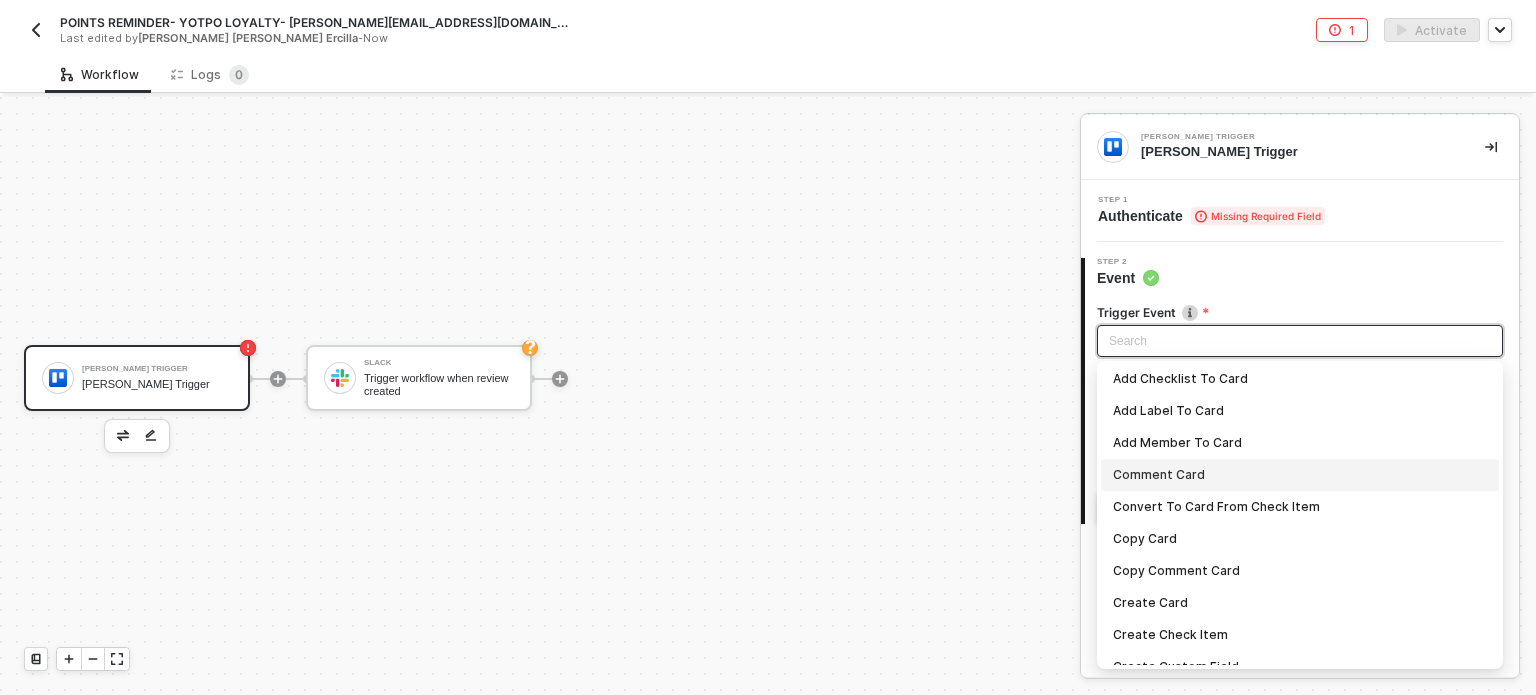 scroll, scrollTop: 0, scrollLeft: 0, axis: both 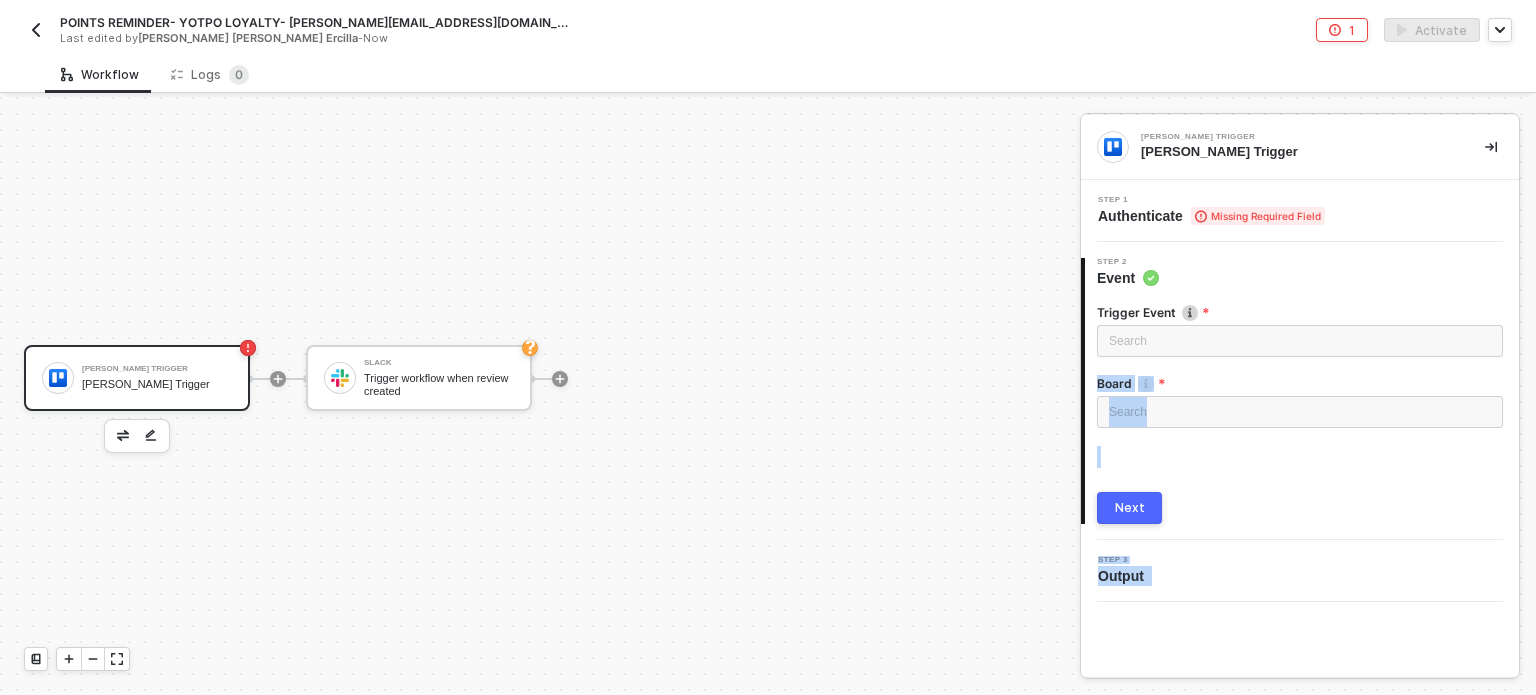 drag, startPoint x: 1099, startPoint y: 384, endPoint x: 1232, endPoint y: 455, distance: 150.76472 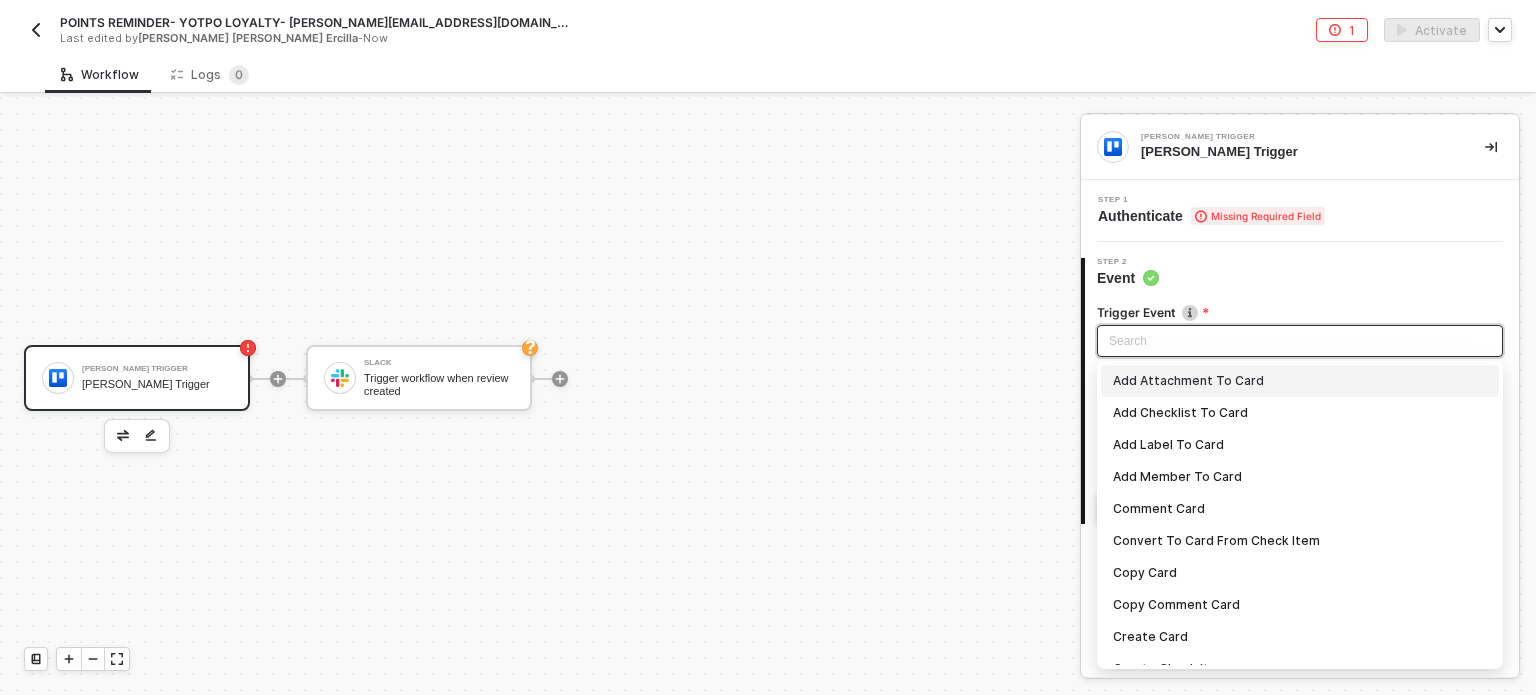 click at bounding box center [1300, 341] 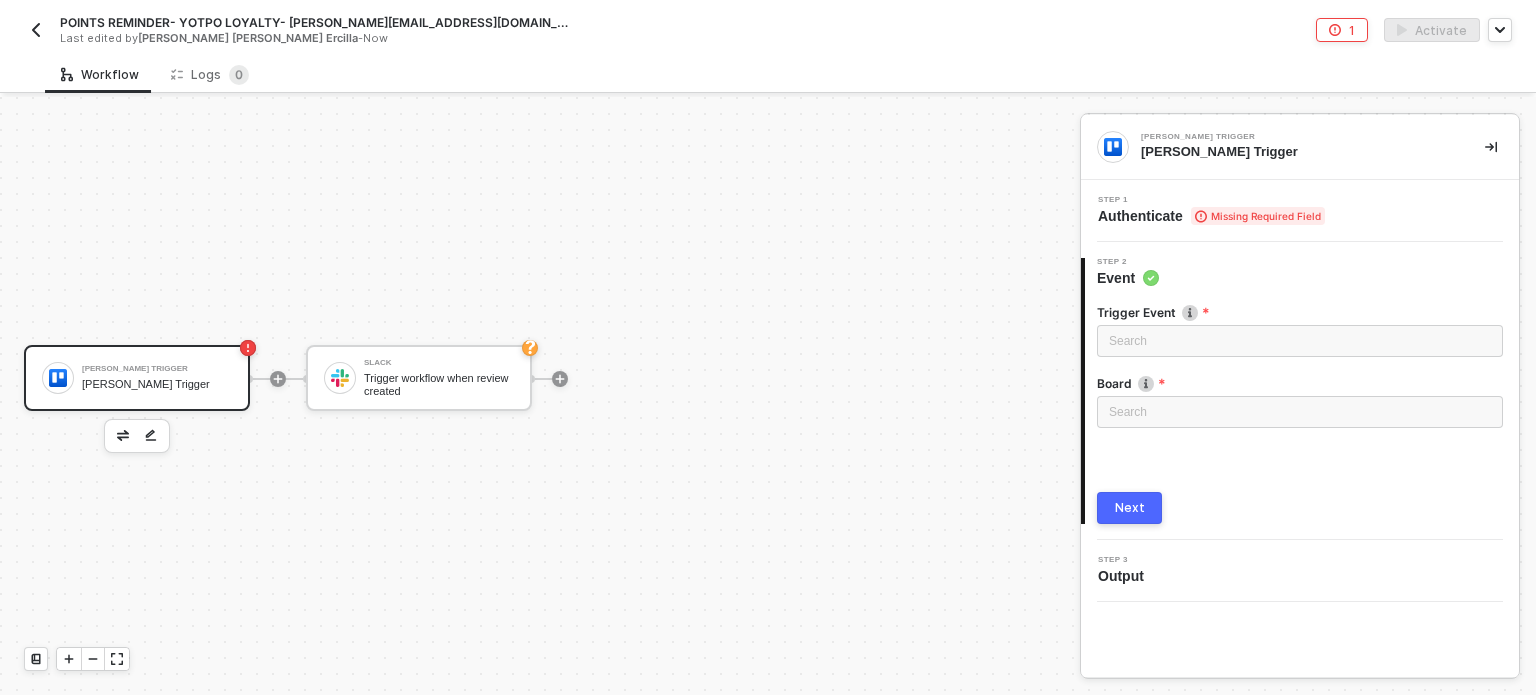 drag, startPoint x: 1241, startPoint y: 279, endPoint x: 1225, endPoint y: 361, distance: 83.546394 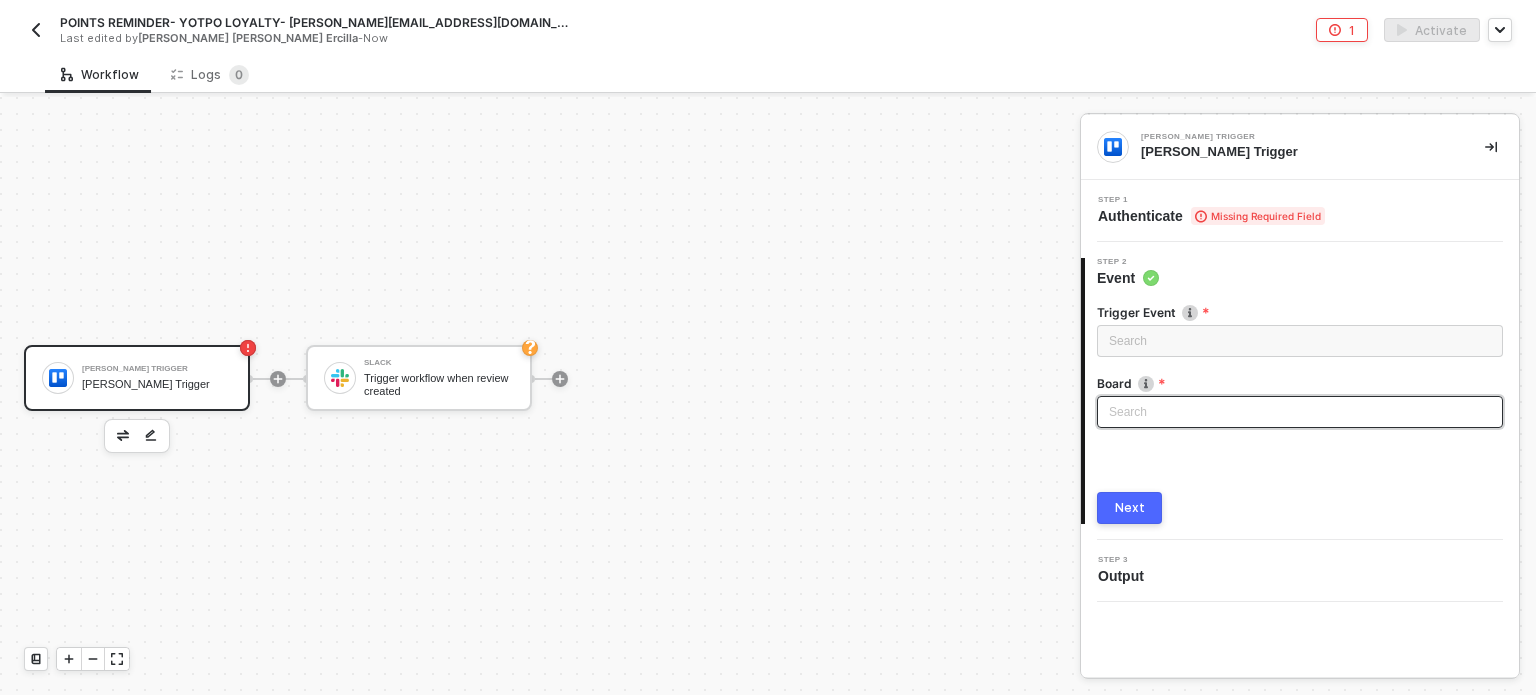 click on "Search" at bounding box center (1300, 412) 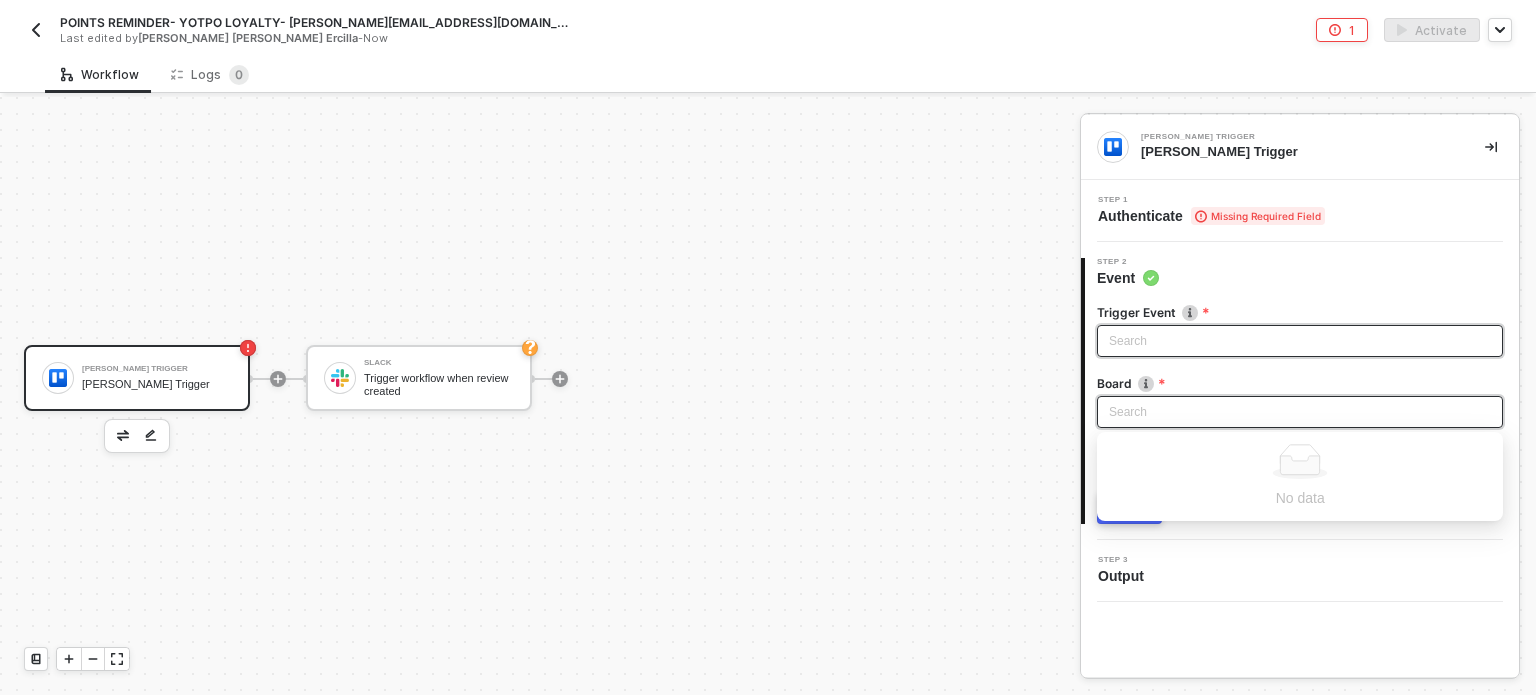 click at bounding box center [1300, 341] 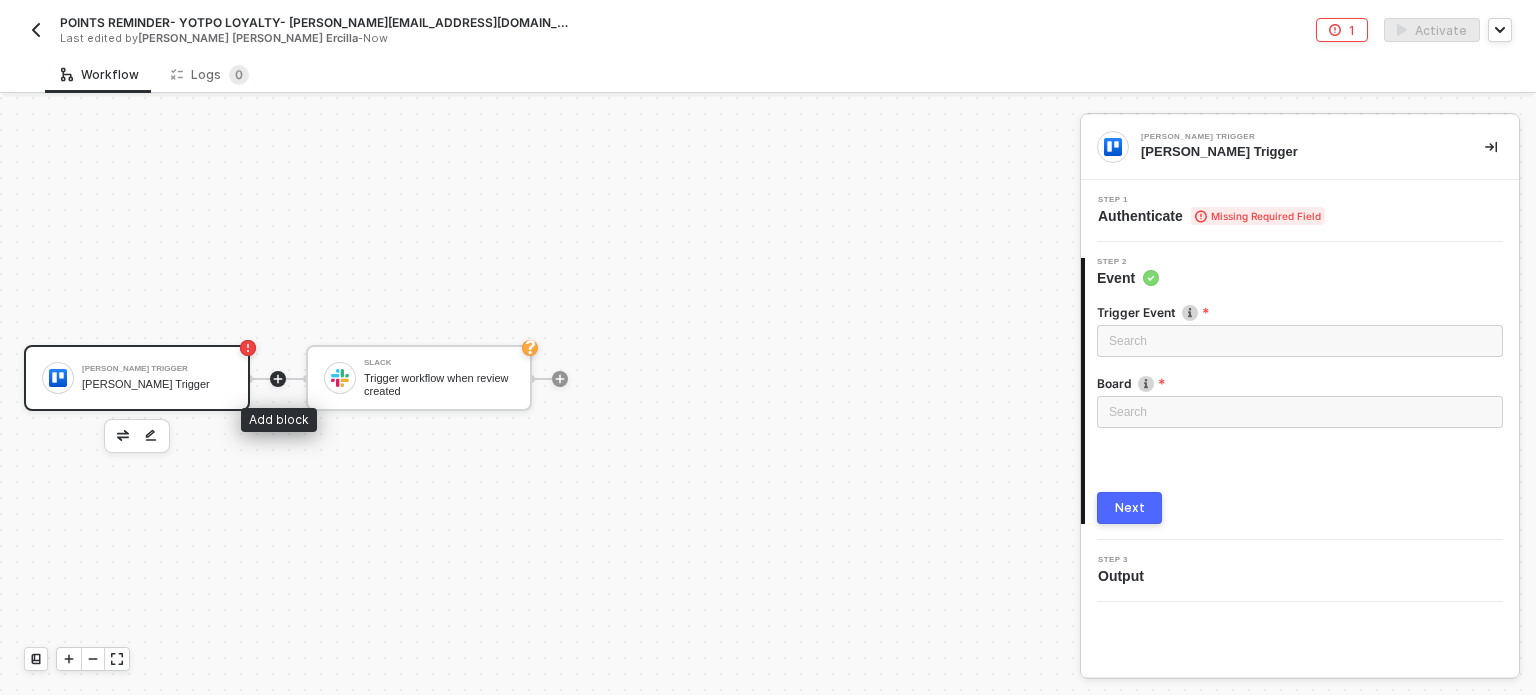 click 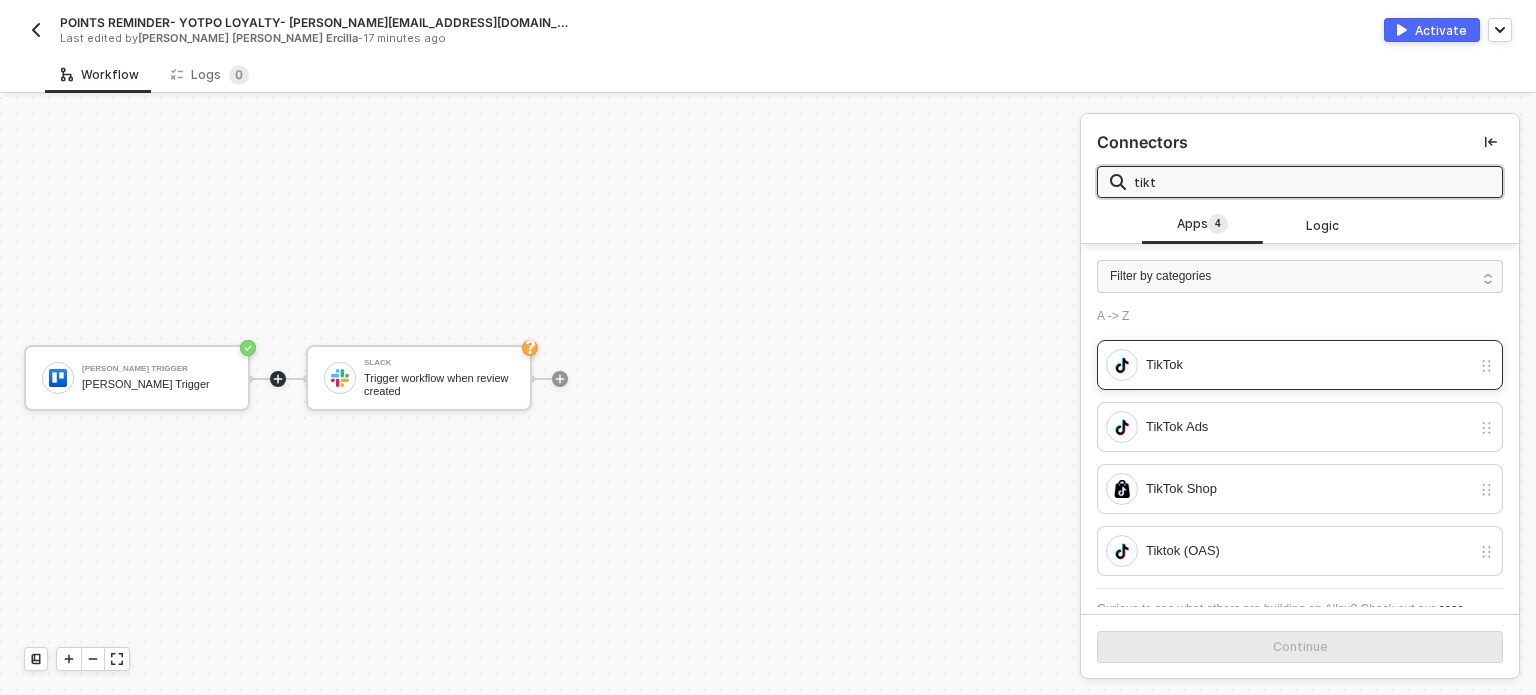 type on "tikt" 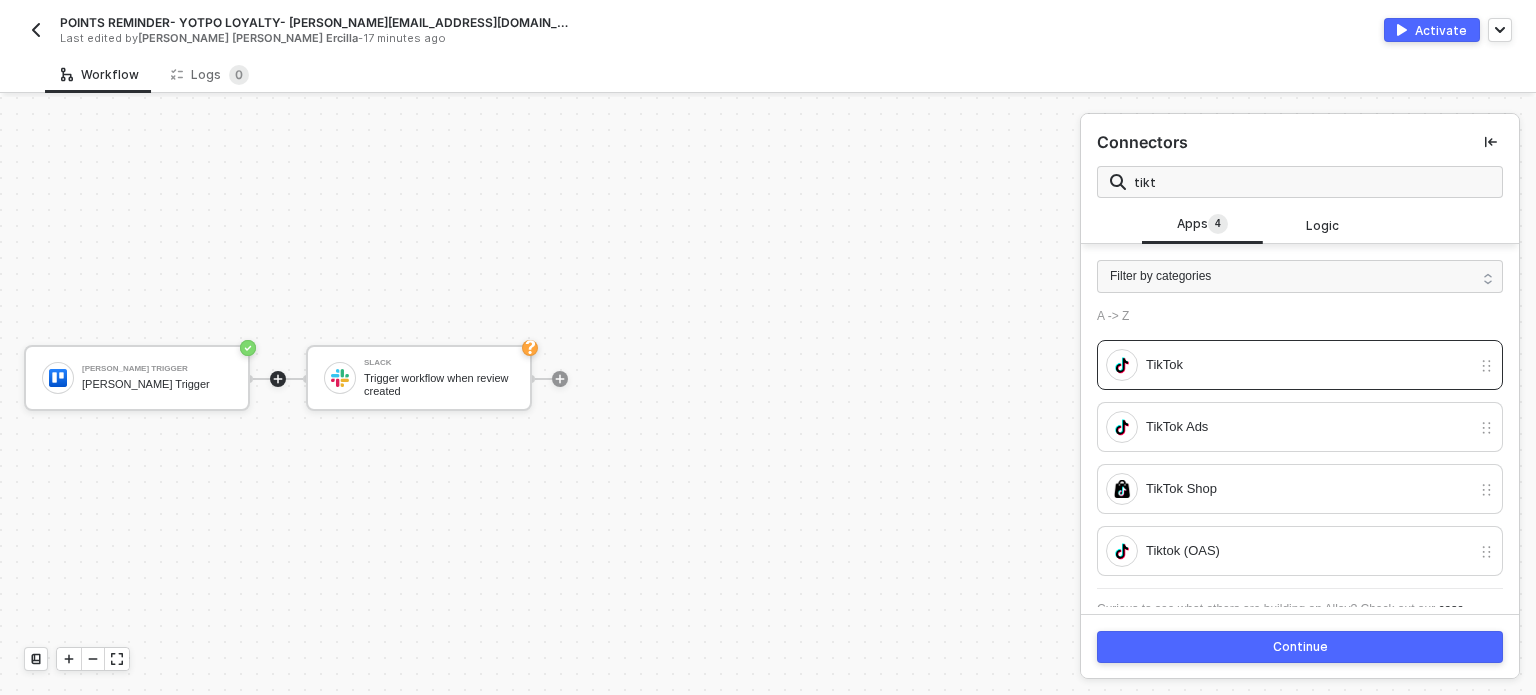 click on "Continue" at bounding box center [1300, 647] 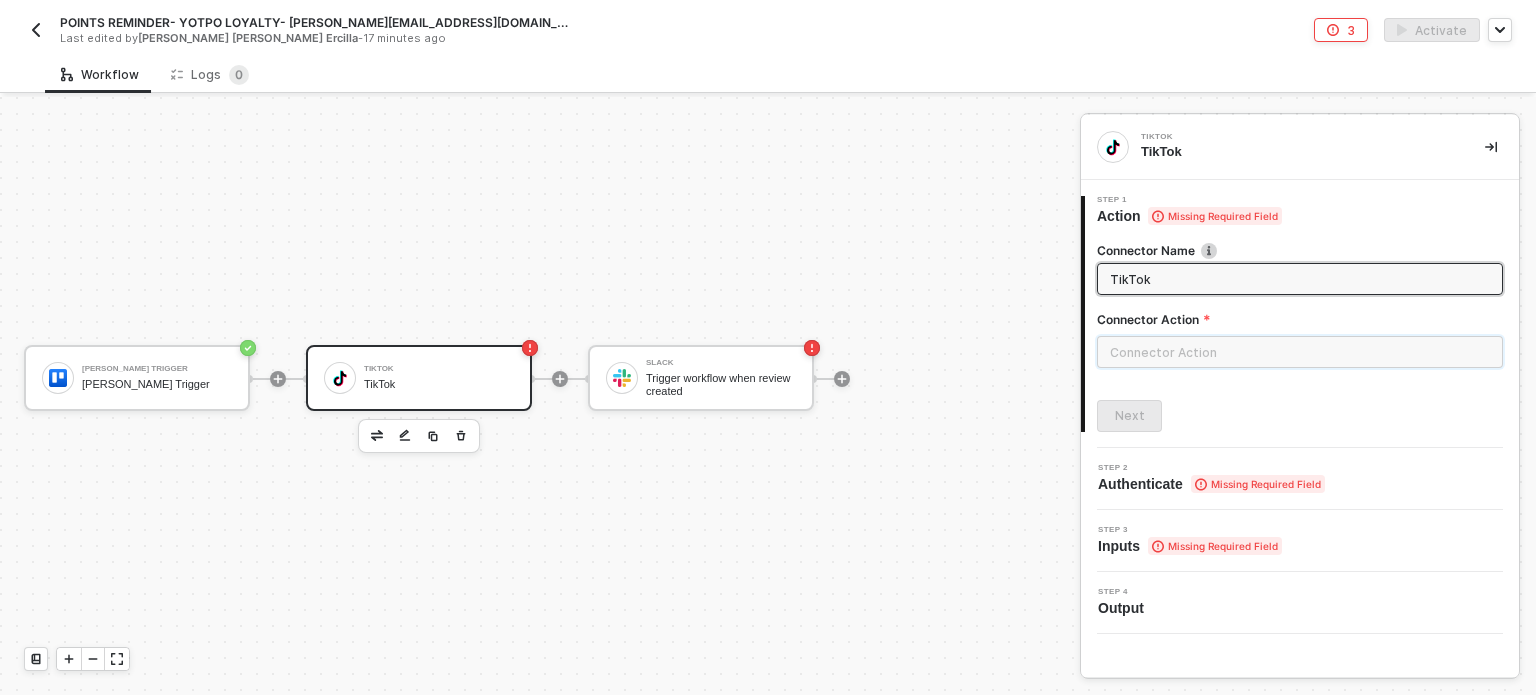 click at bounding box center [1300, 352] 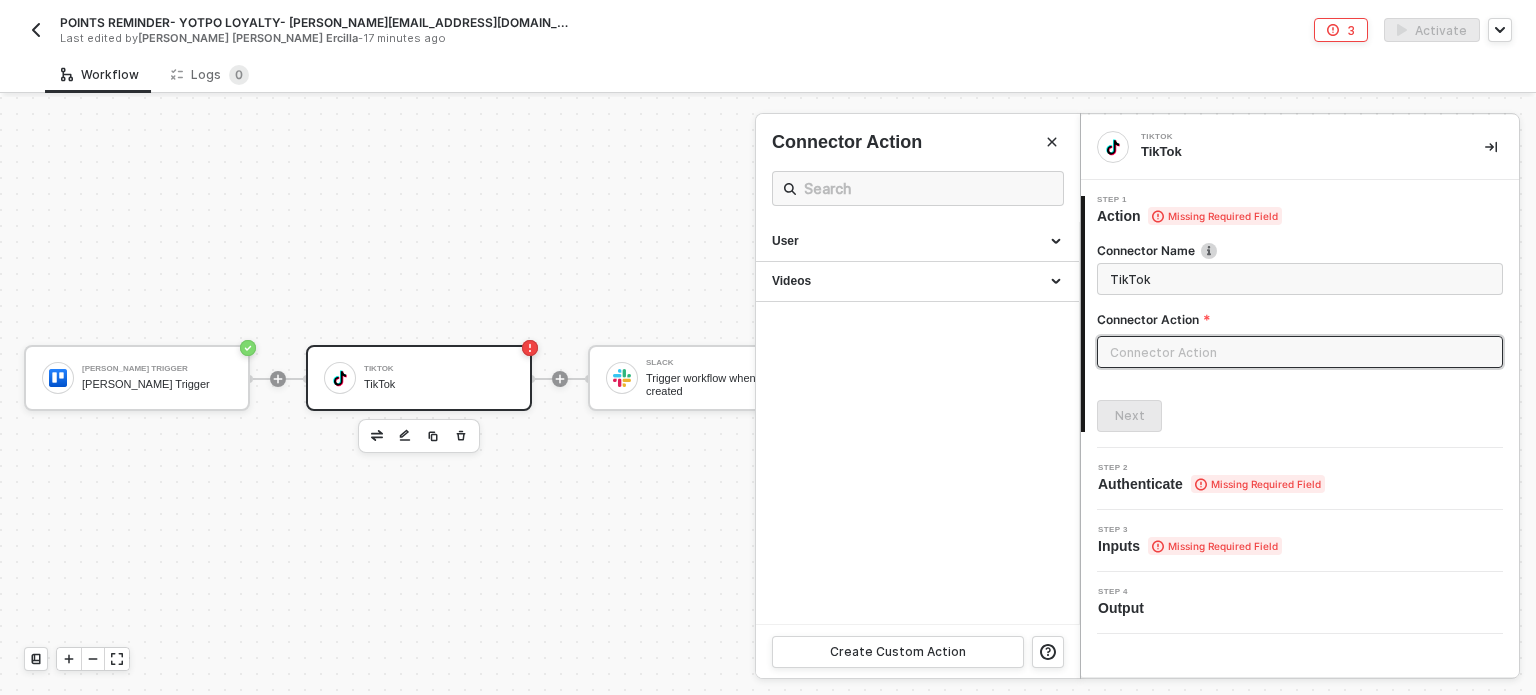 click at bounding box center [1300, 352] 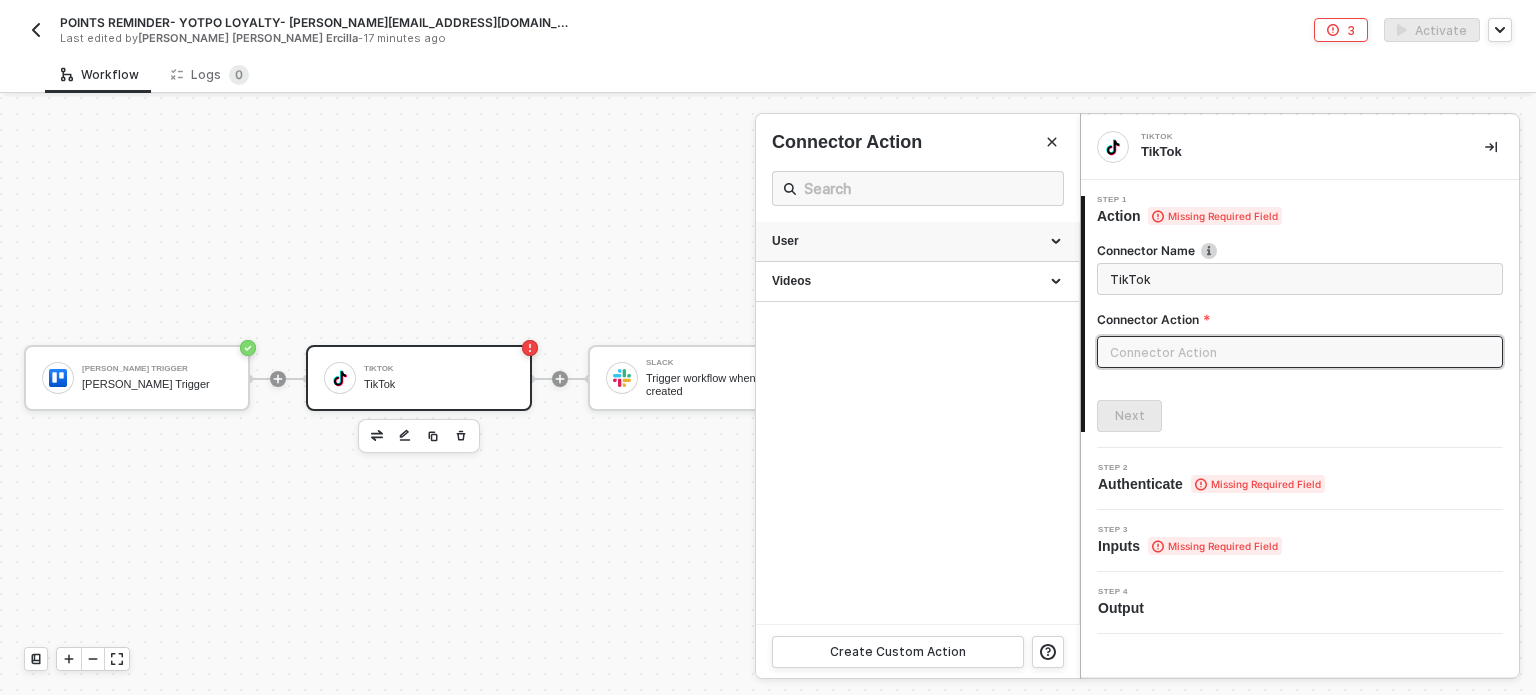 click on "User" at bounding box center (917, 241) 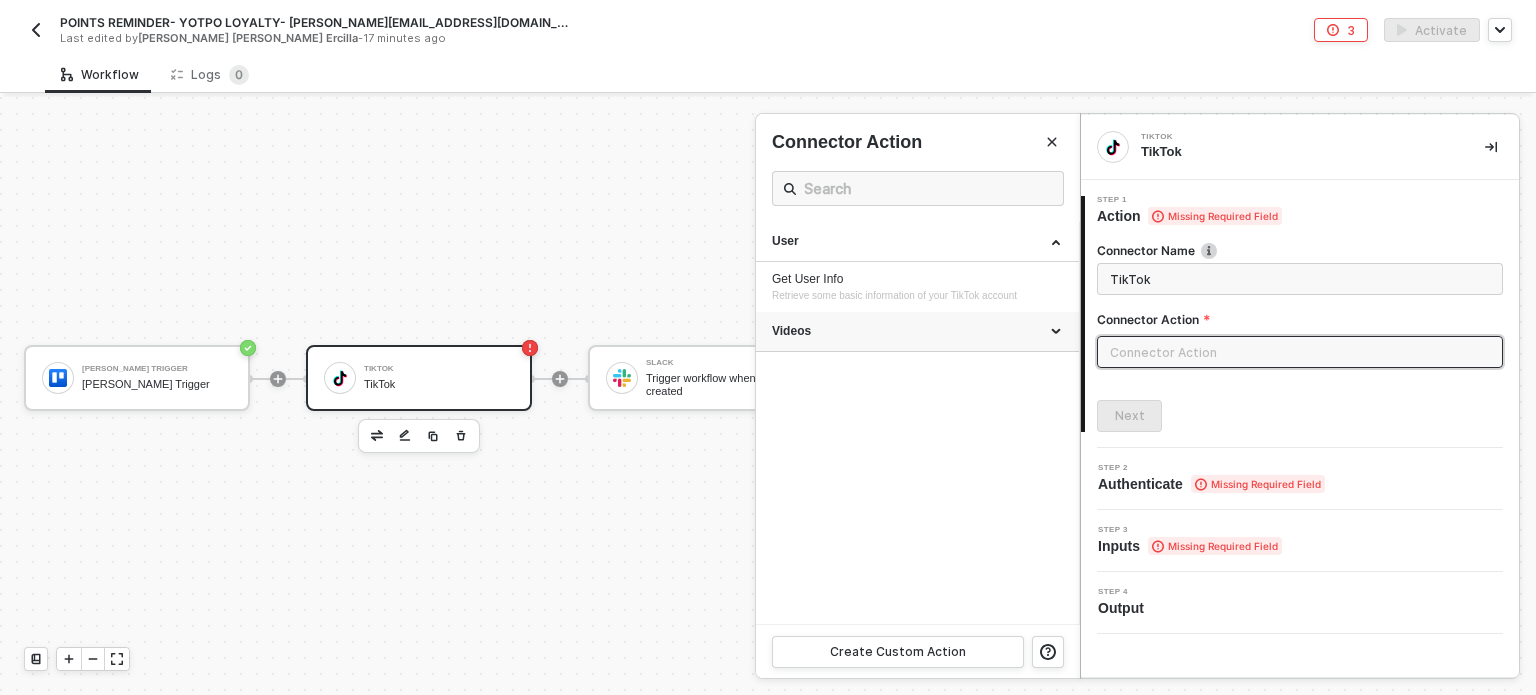 click on "Videos" at bounding box center (917, 331) 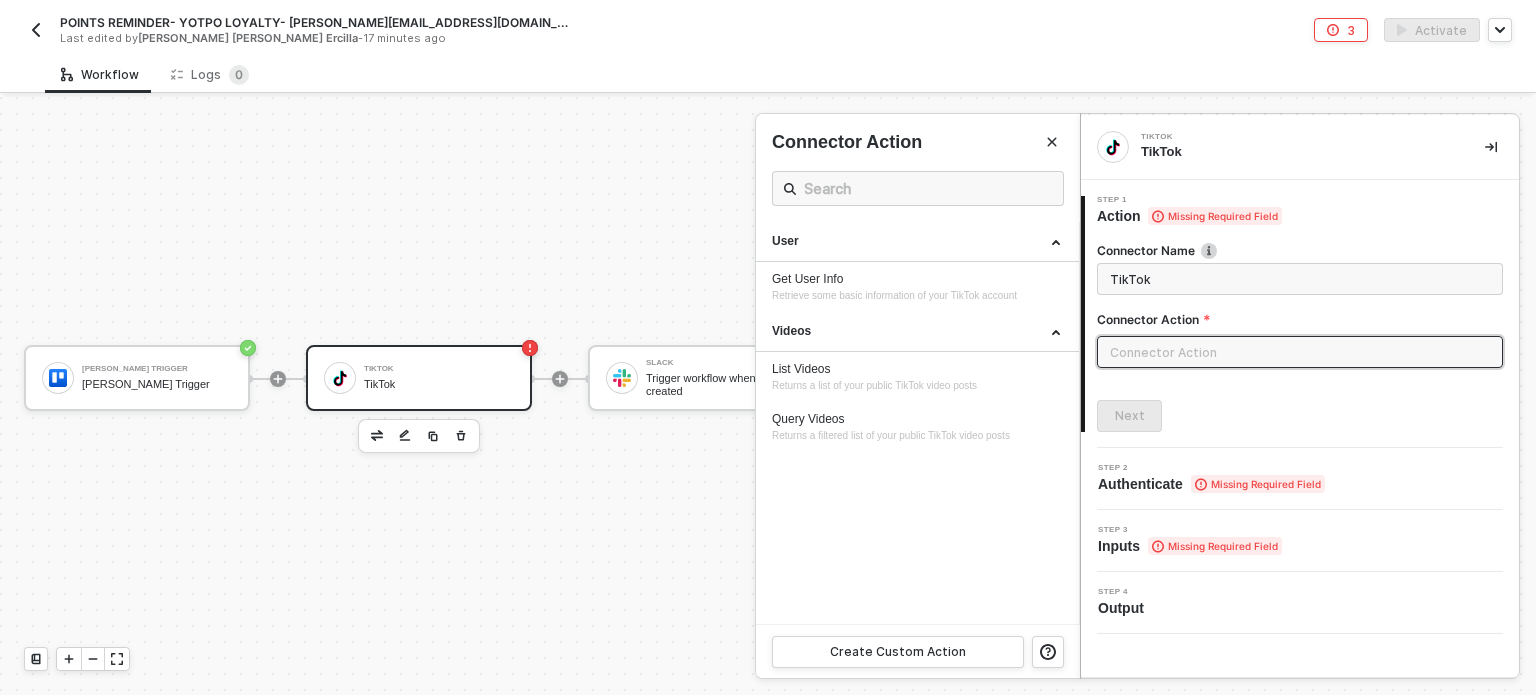 click at bounding box center (768, 396) 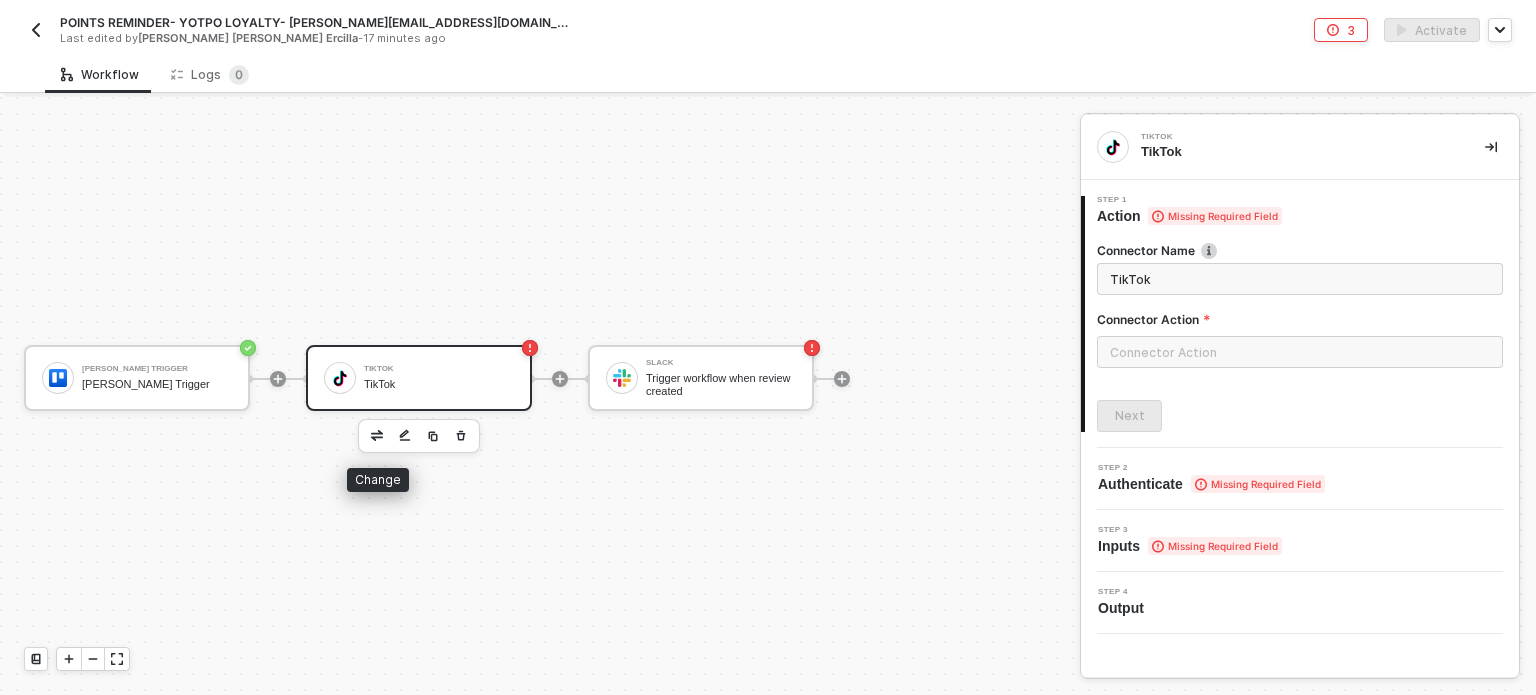 click at bounding box center [377, 436] 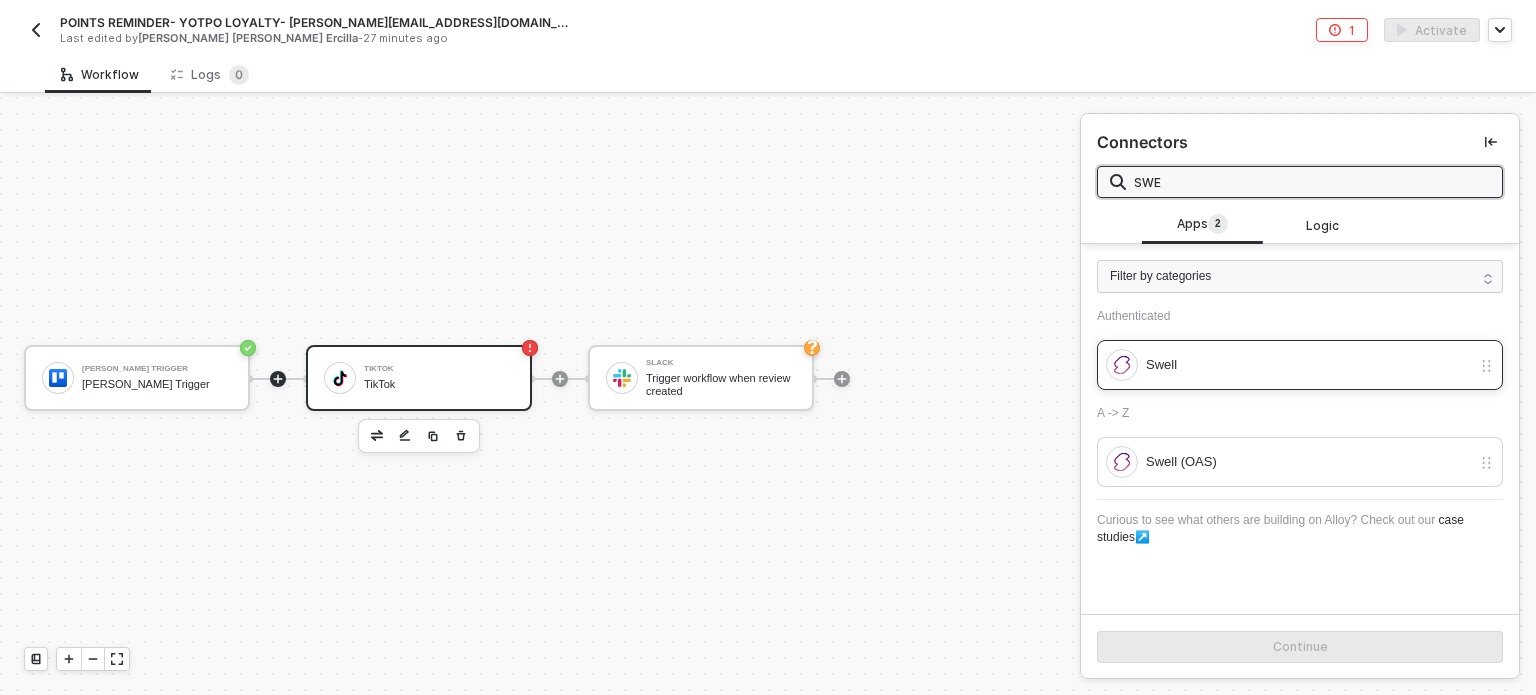 type on "SWE" 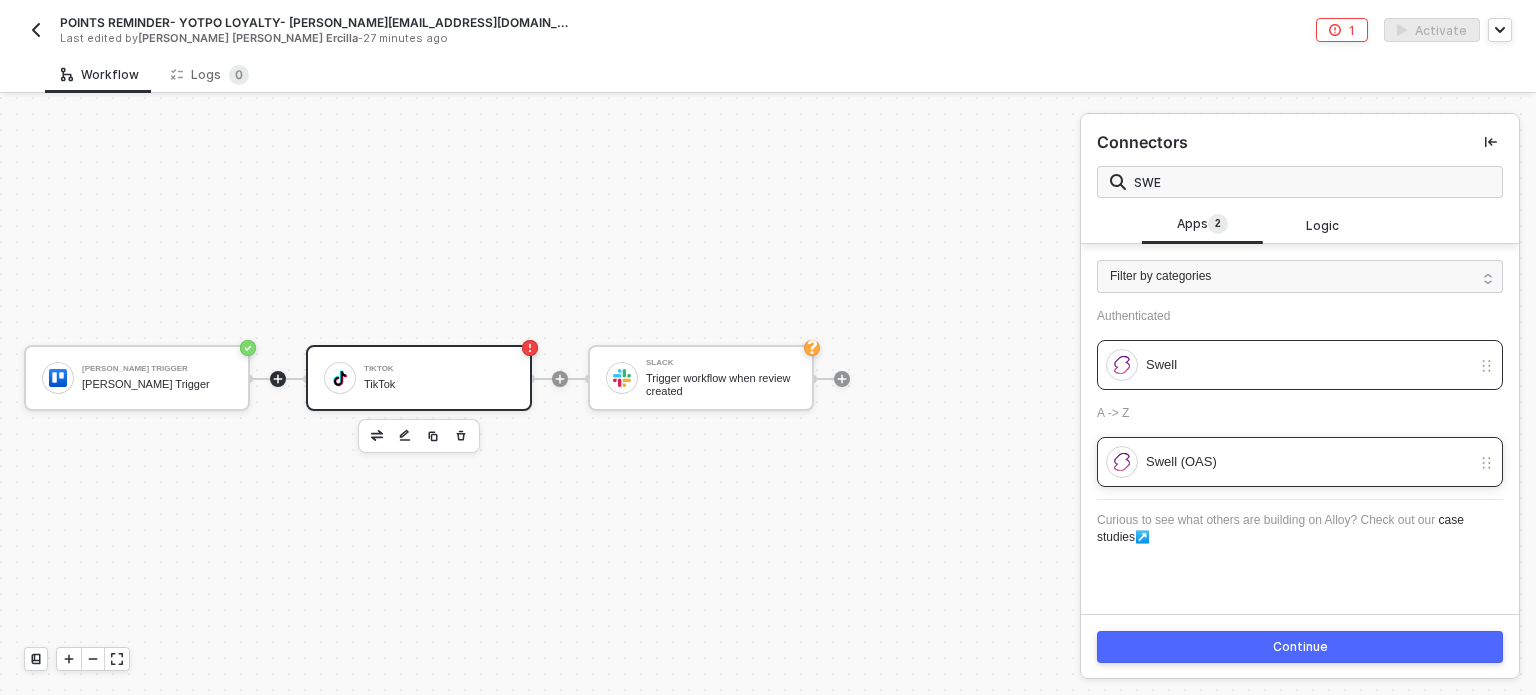 drag, startPoint x: 1237, startPoint y: 462, endPoint x: 1244, endPoint y: 473, distance: 13.038404 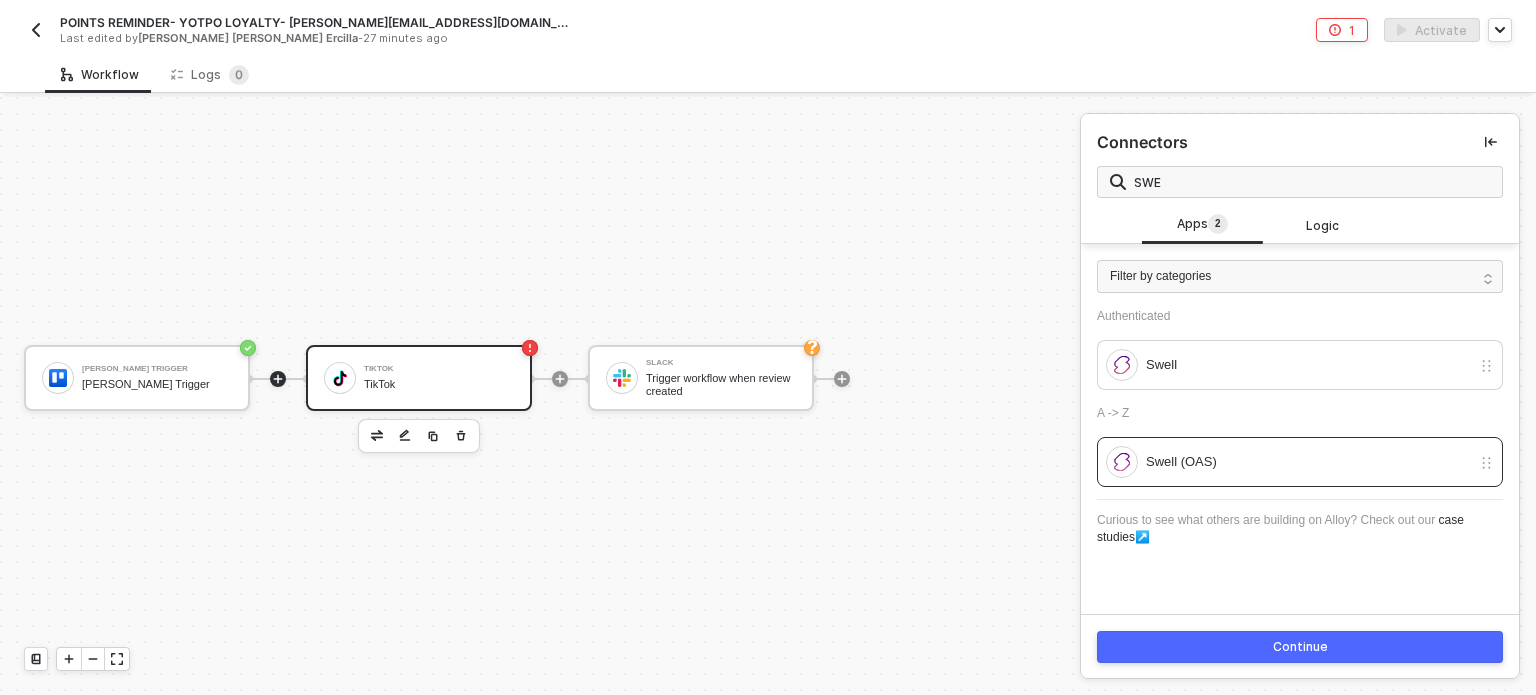 click on "Continue" at bounding box center [1300, 647] 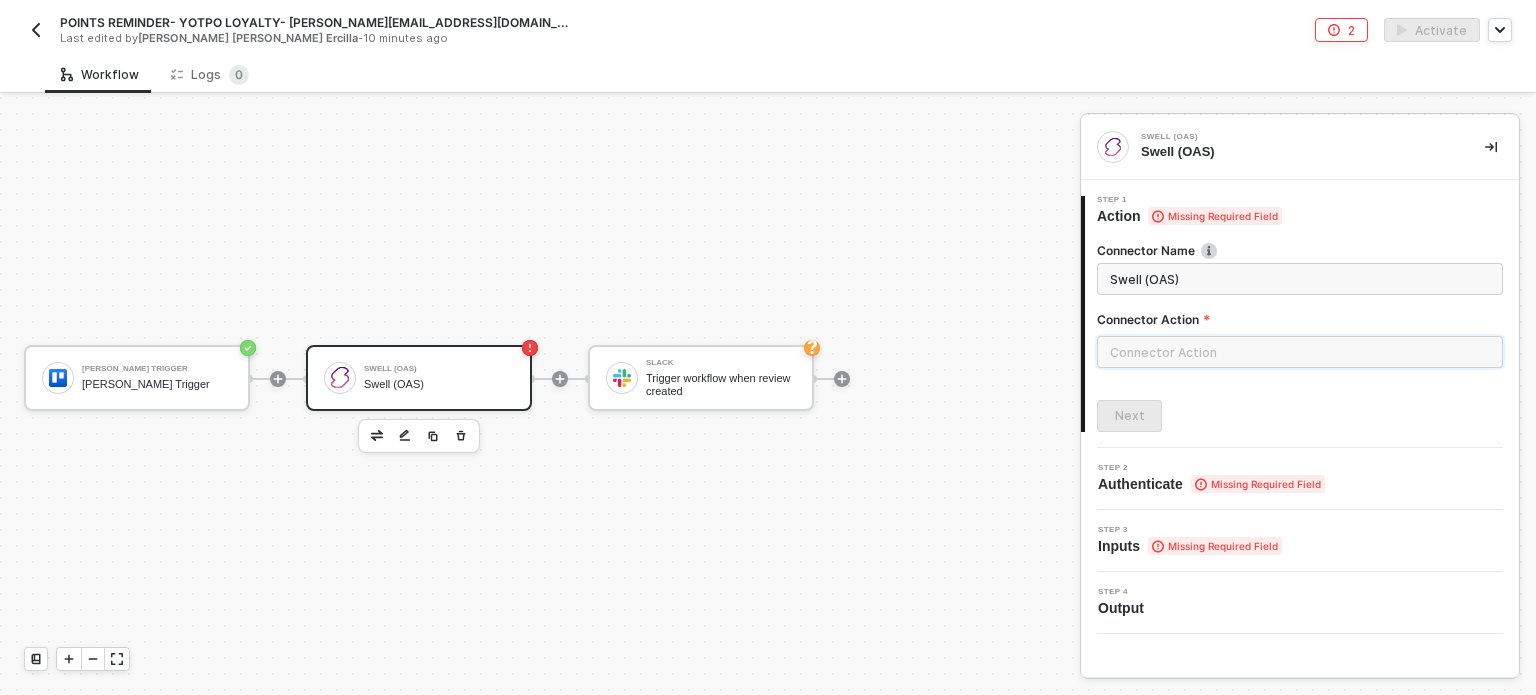 drag, startPoint x: 1149, startPoint y: 351, endPoint x: 1123, endPoint y: 343, distance: 27.202942 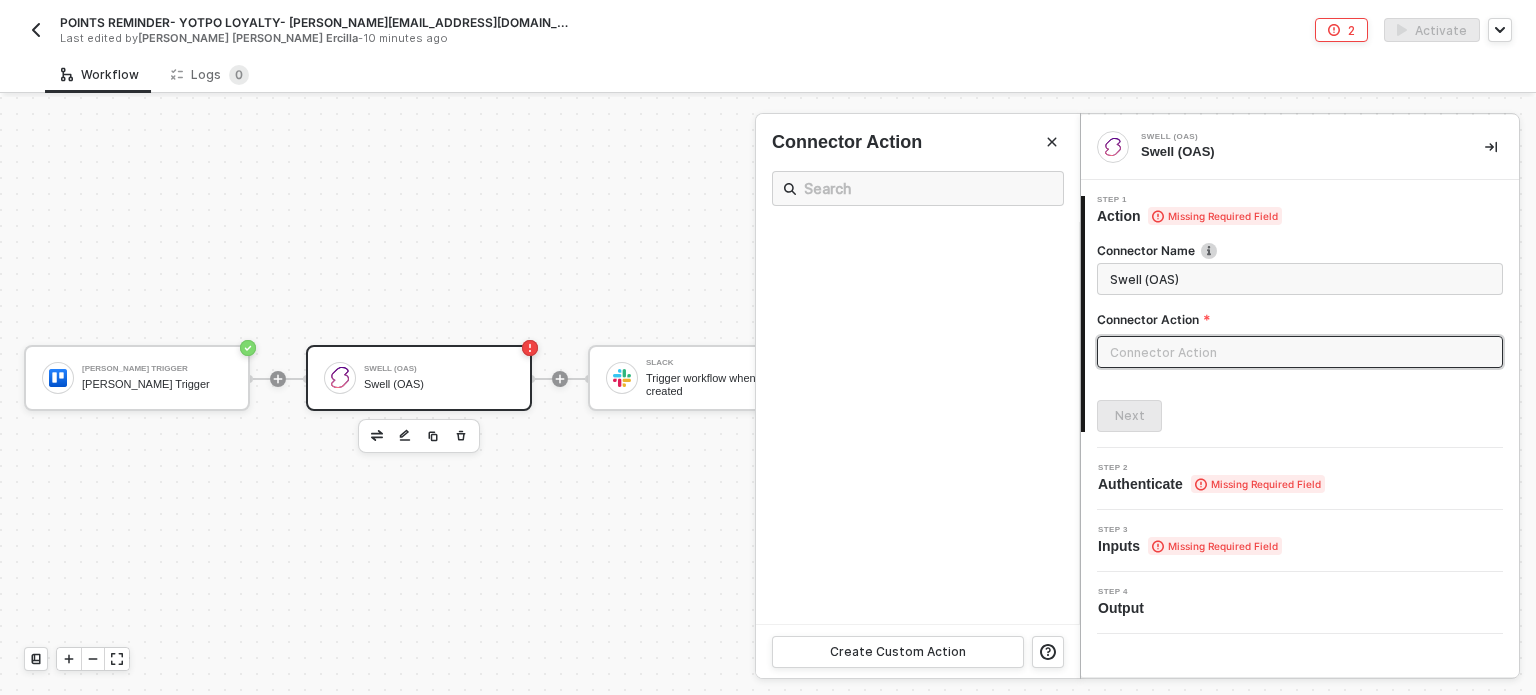 drag, startPoint x: 1043, startPoint y: 137, endPoint x: 1046, endPoint y: 150, distance: 13.341664 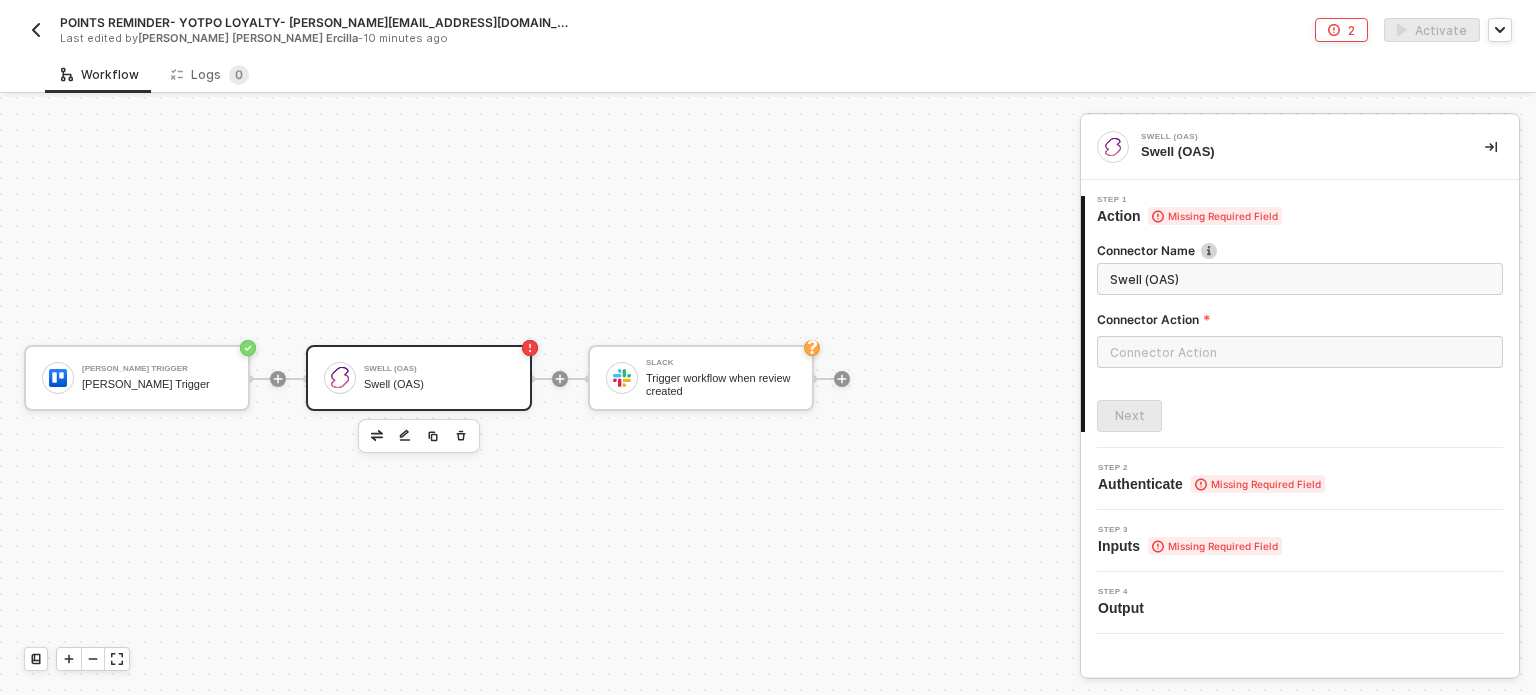 click at bounding box center [377, 435] 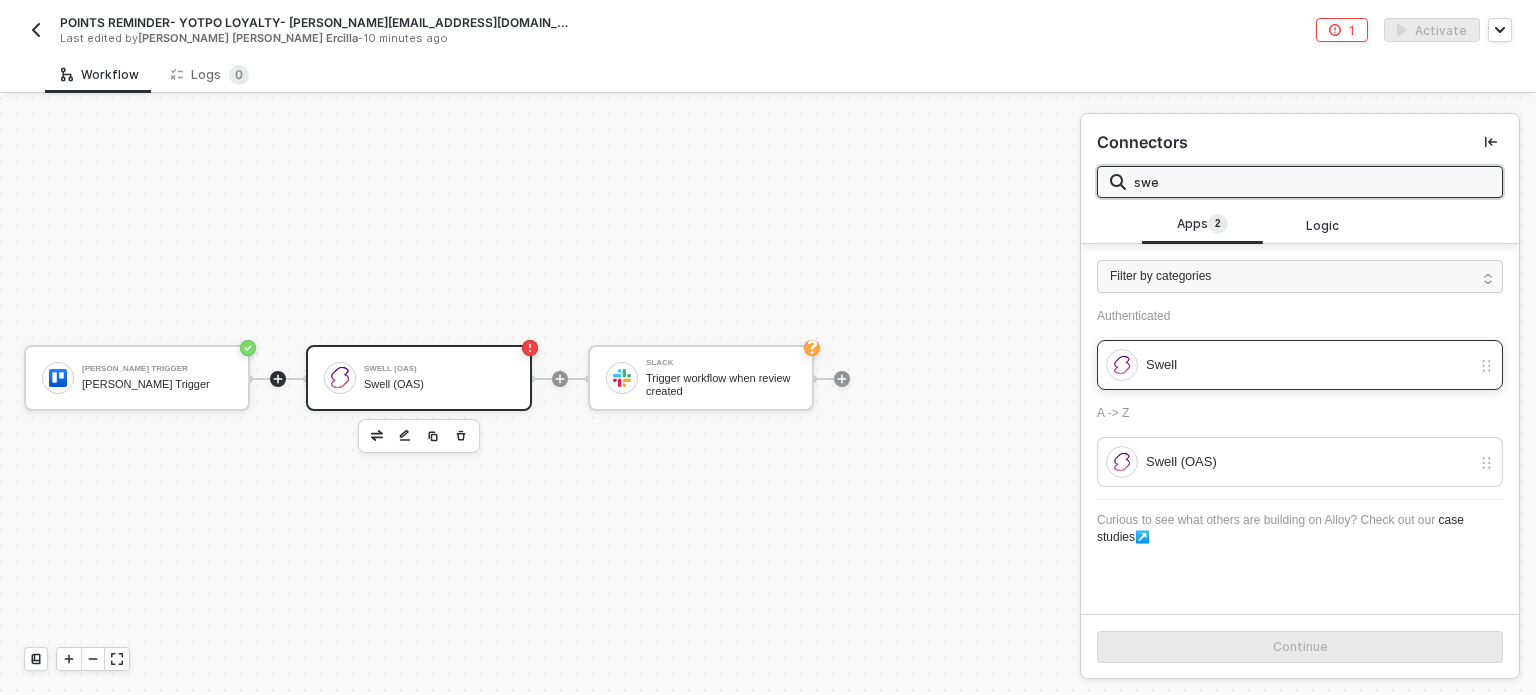 type on "swe" 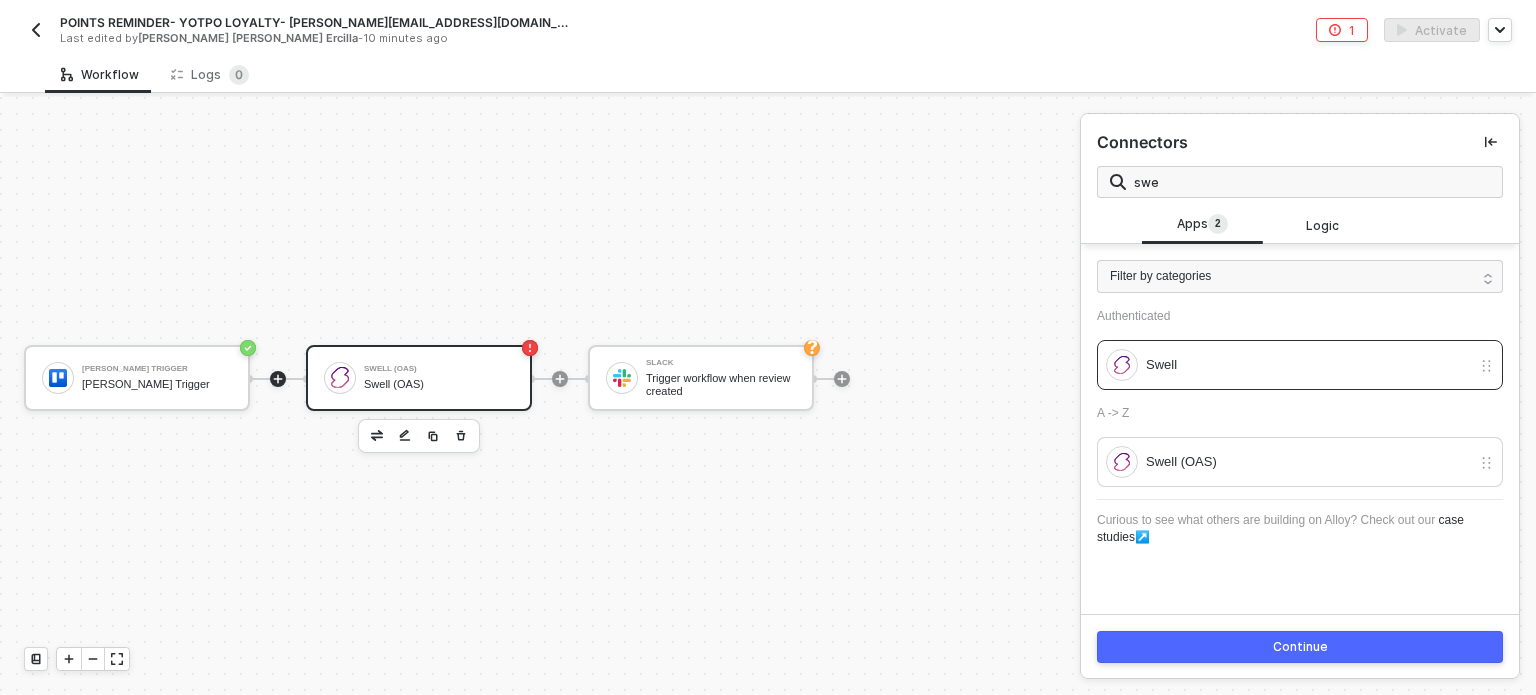 click on "Continue" at bounding box center [1300, 647] 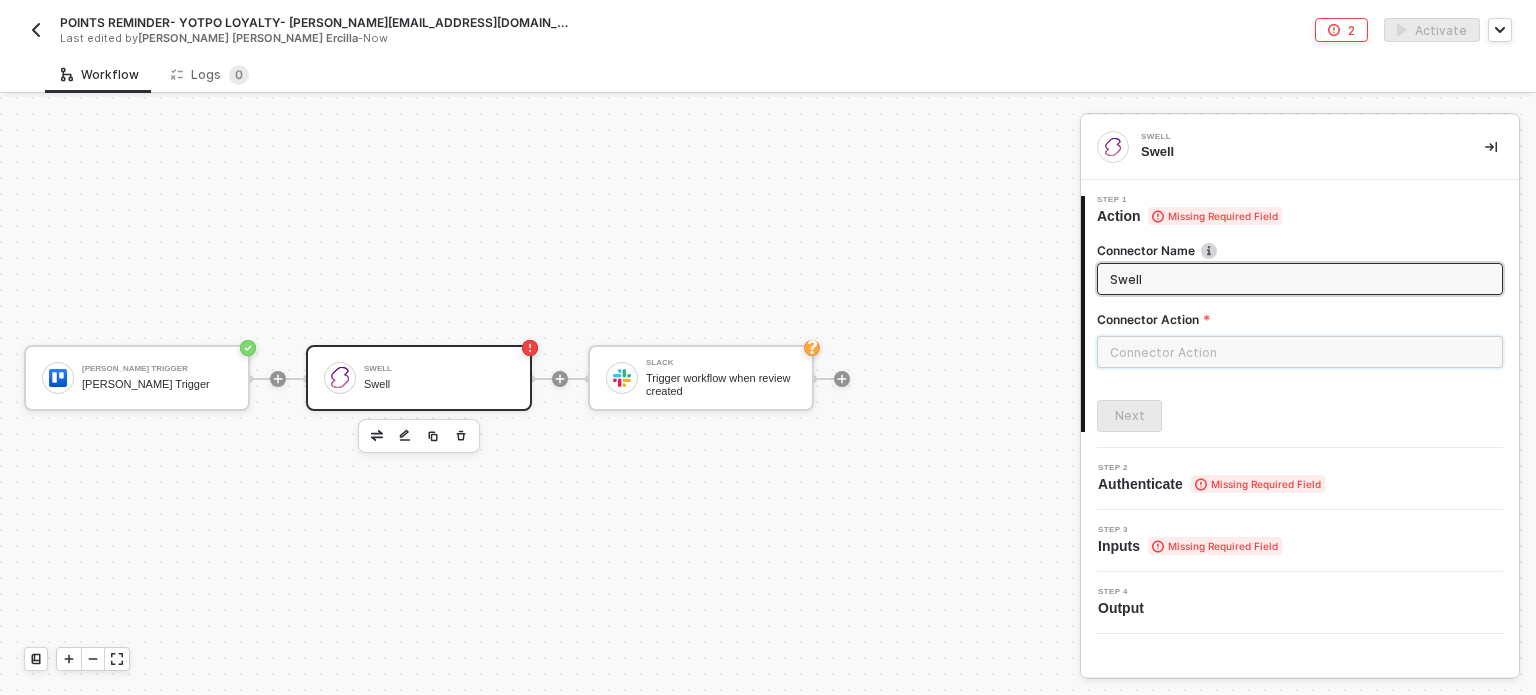click at bounding box center (1300, 352) 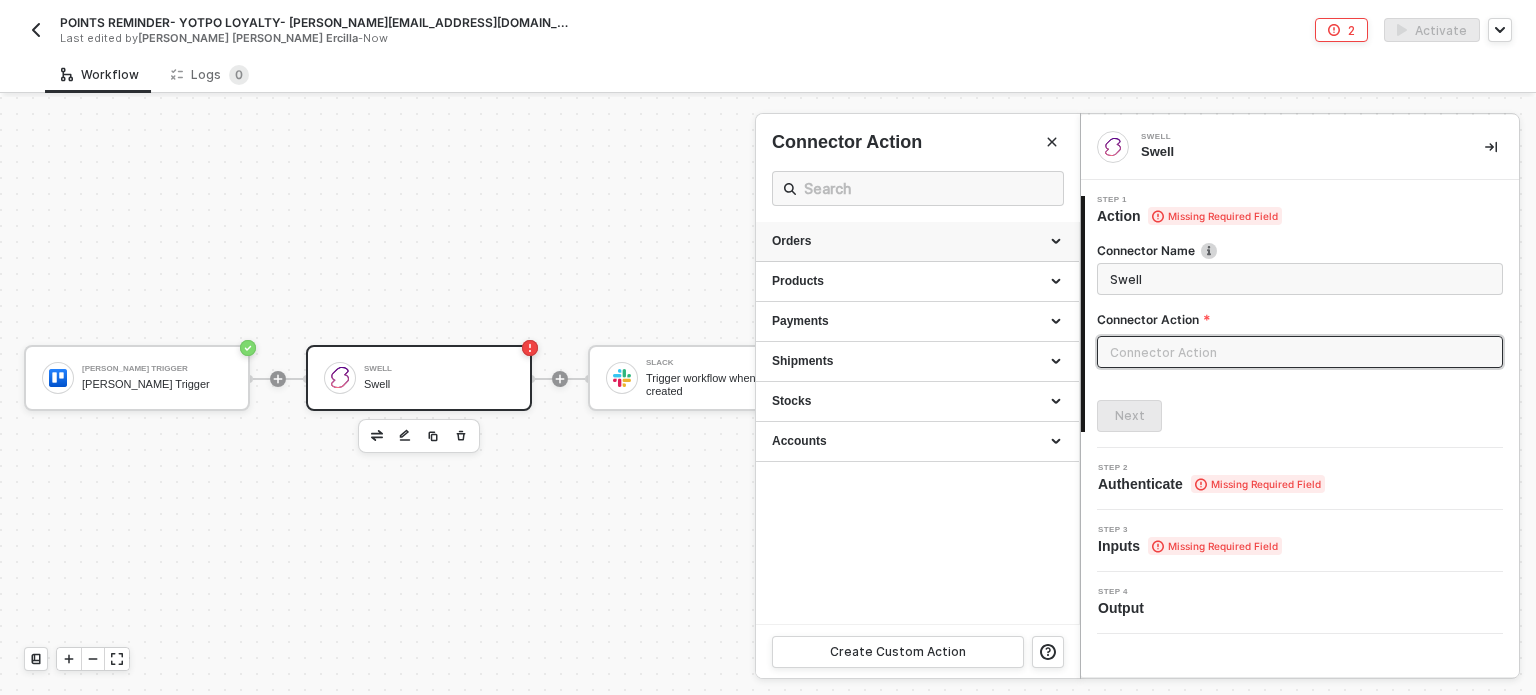 click on "Orders" at bounding box center [917, 242] 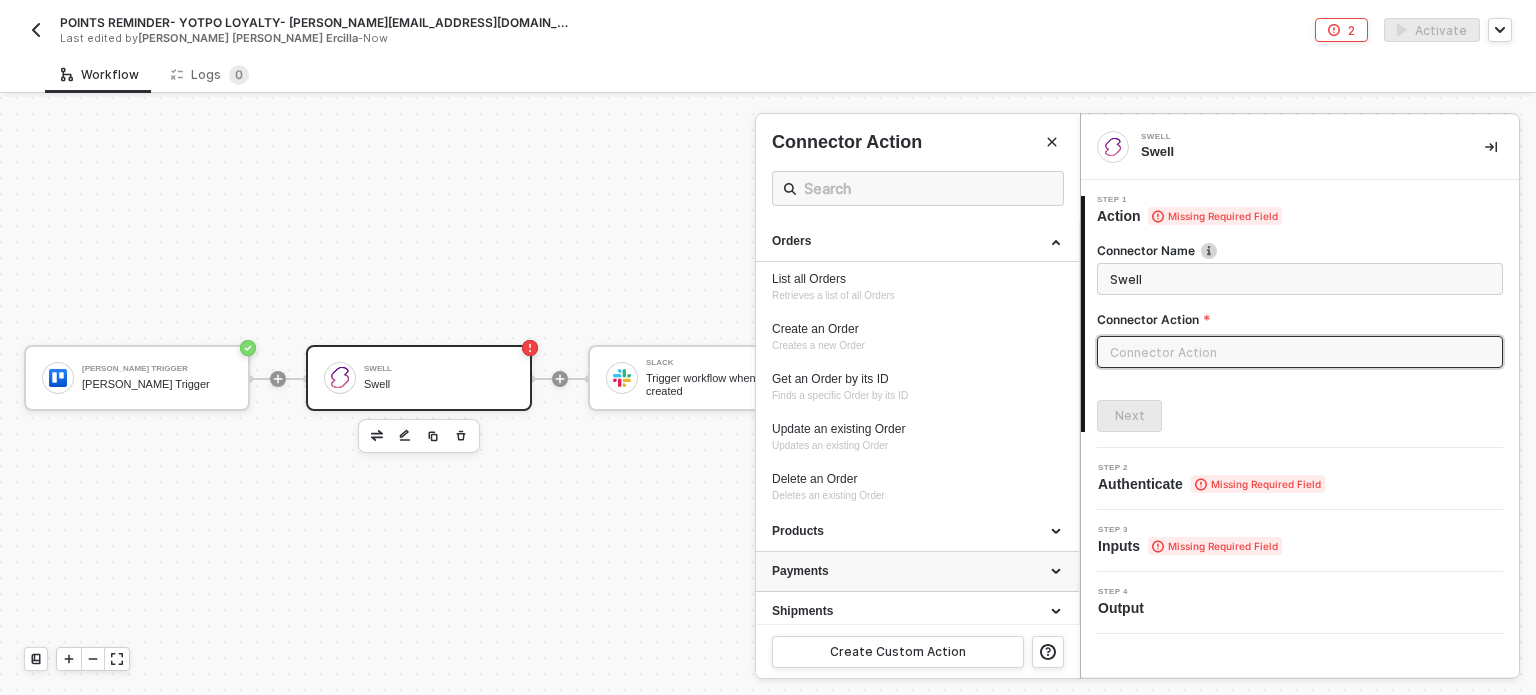 click on "Payments" at bounding box center (917, 571) 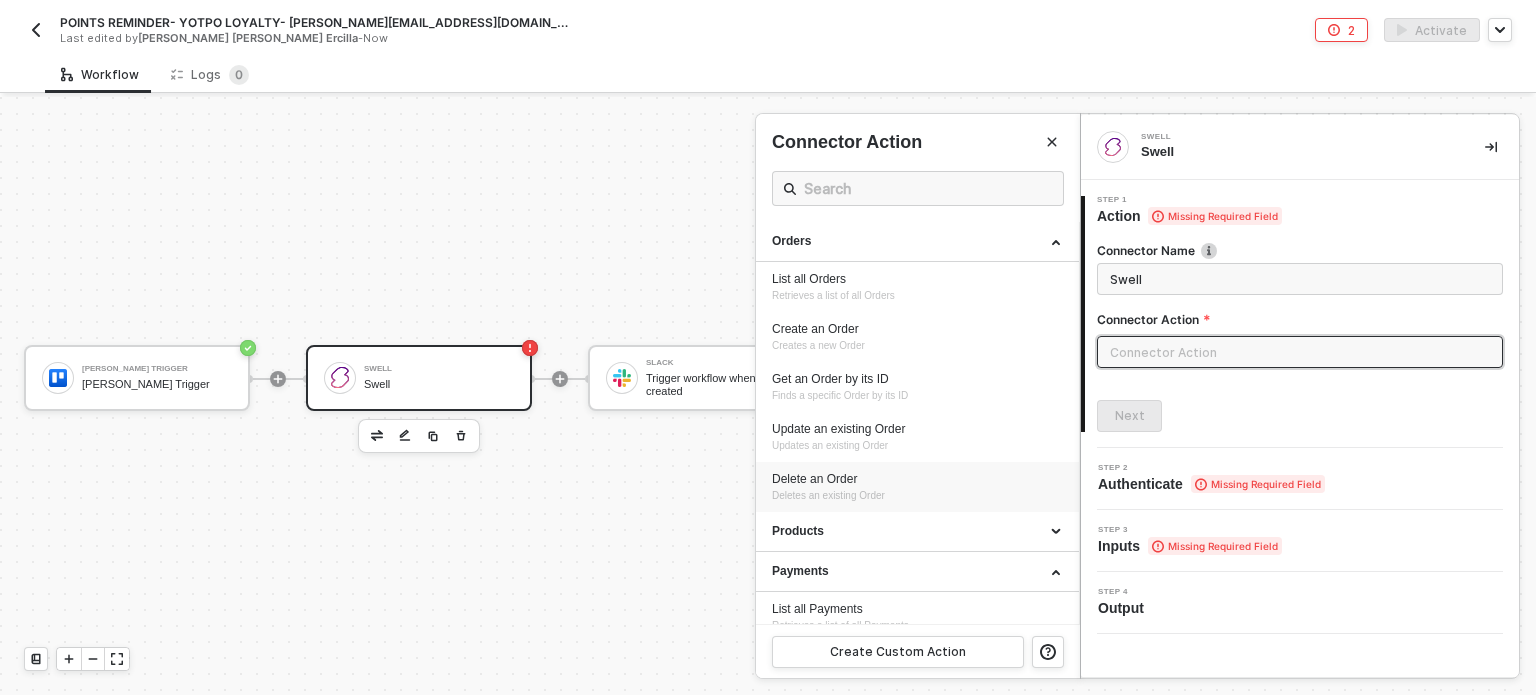 scroll, scrollTop: 200, scrollLeft: 0, axis: vertical 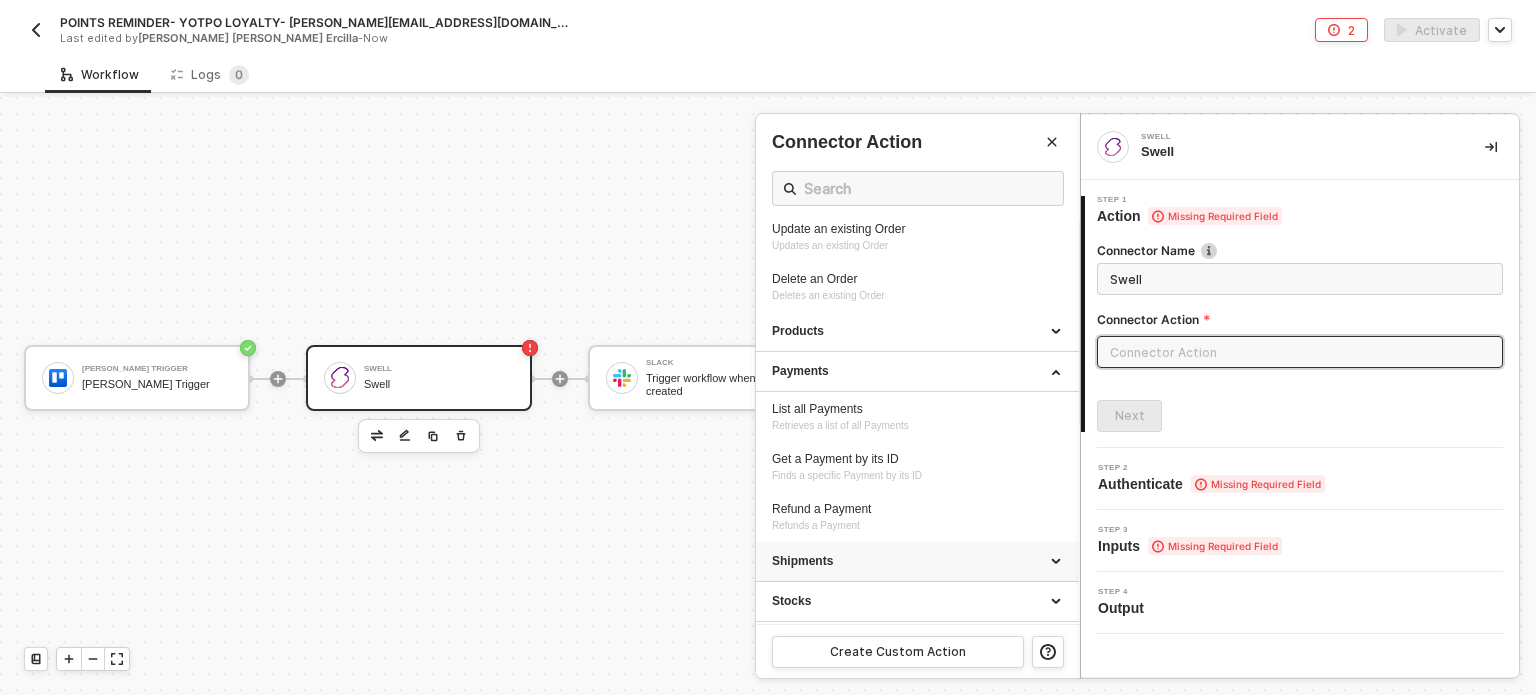 click on "Shipments" at bounding box center (917, 561) 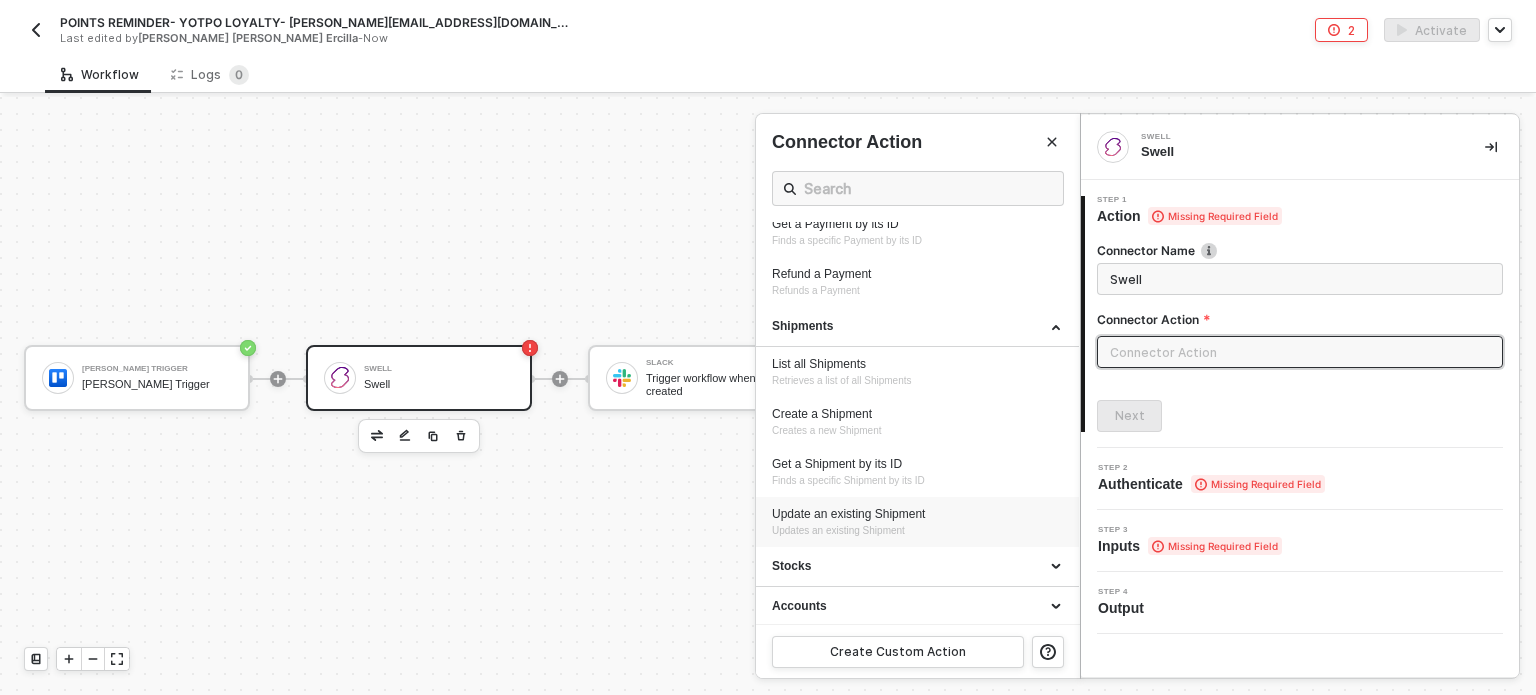 scroll, scrollTop: 436, scrollLeft: 0, axis: vertical 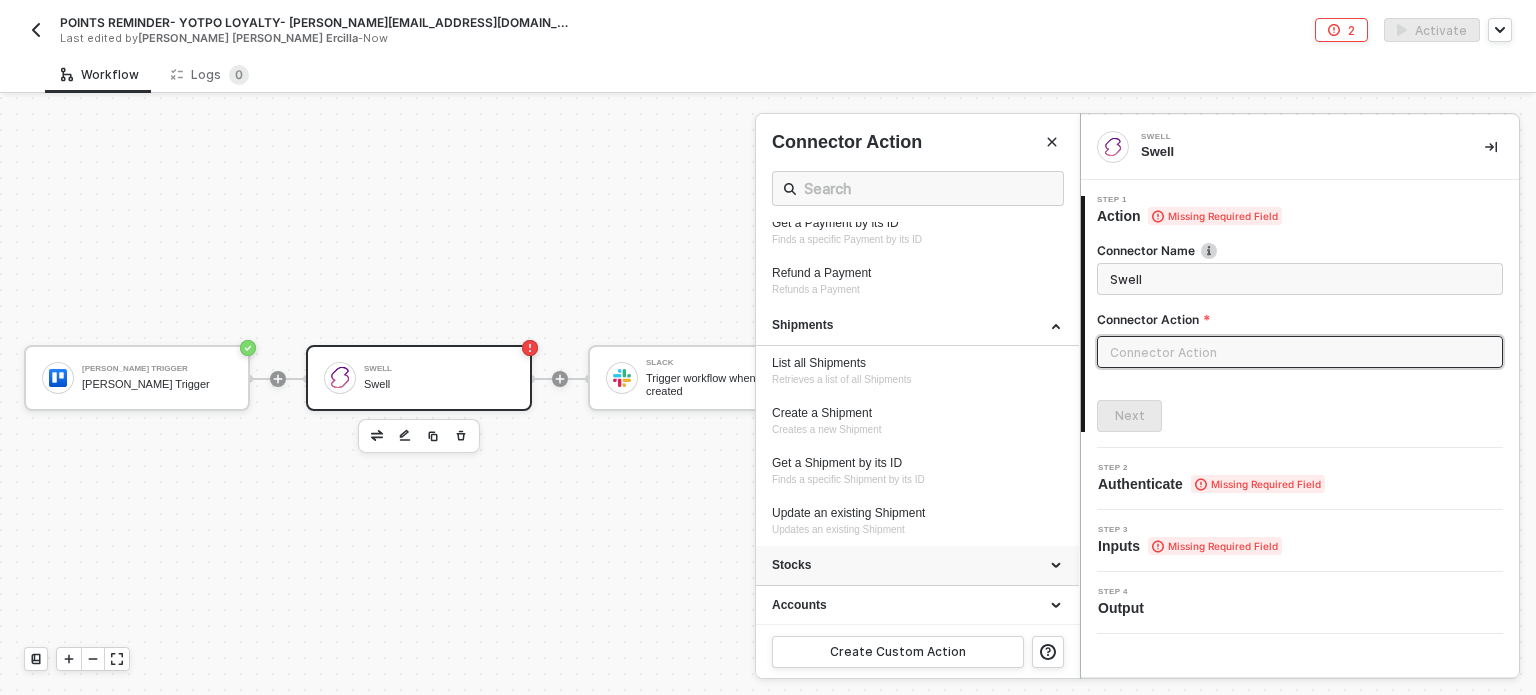 click on "Stocks" at bounding box center [917, 566] 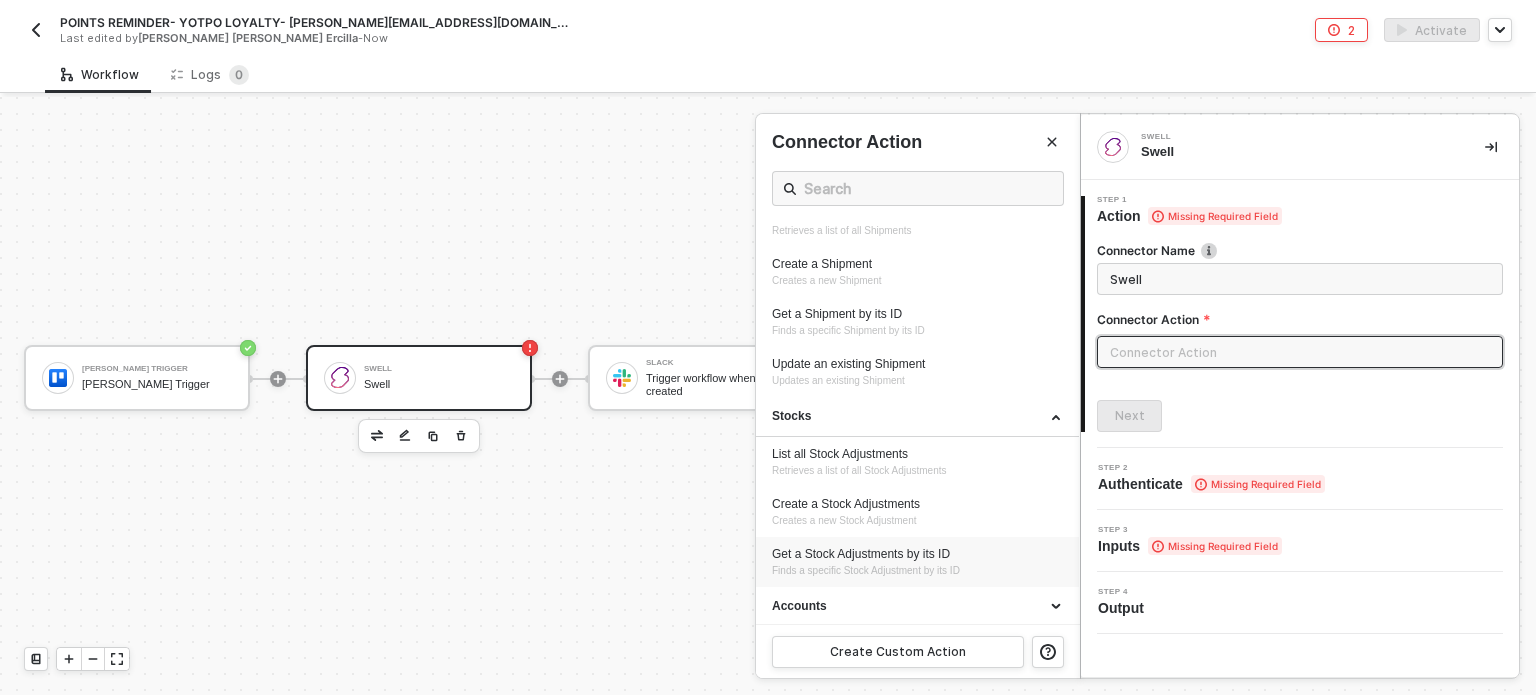 scroll, scrollTop: 586, scrollLeft: 0, axis: vertical 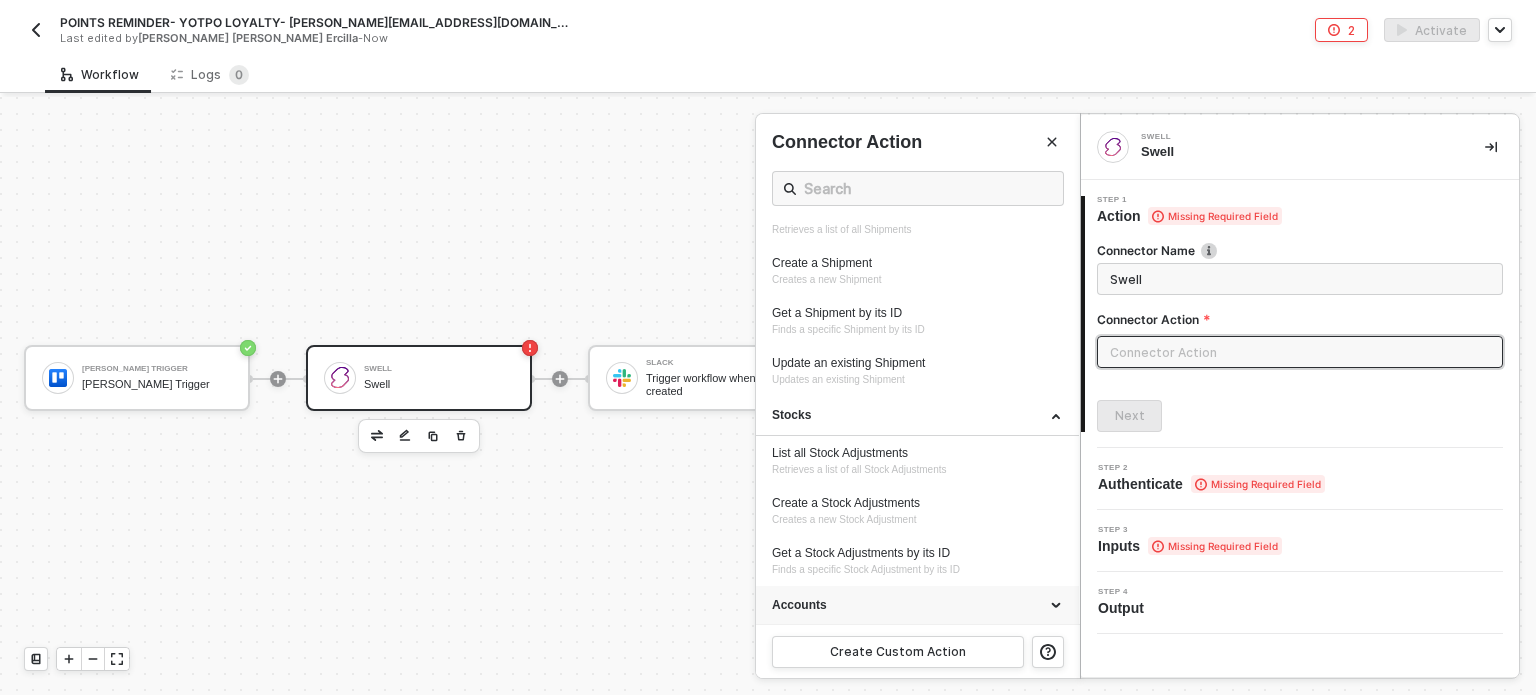 click on "Accounts" at bounding box center [917, 606] 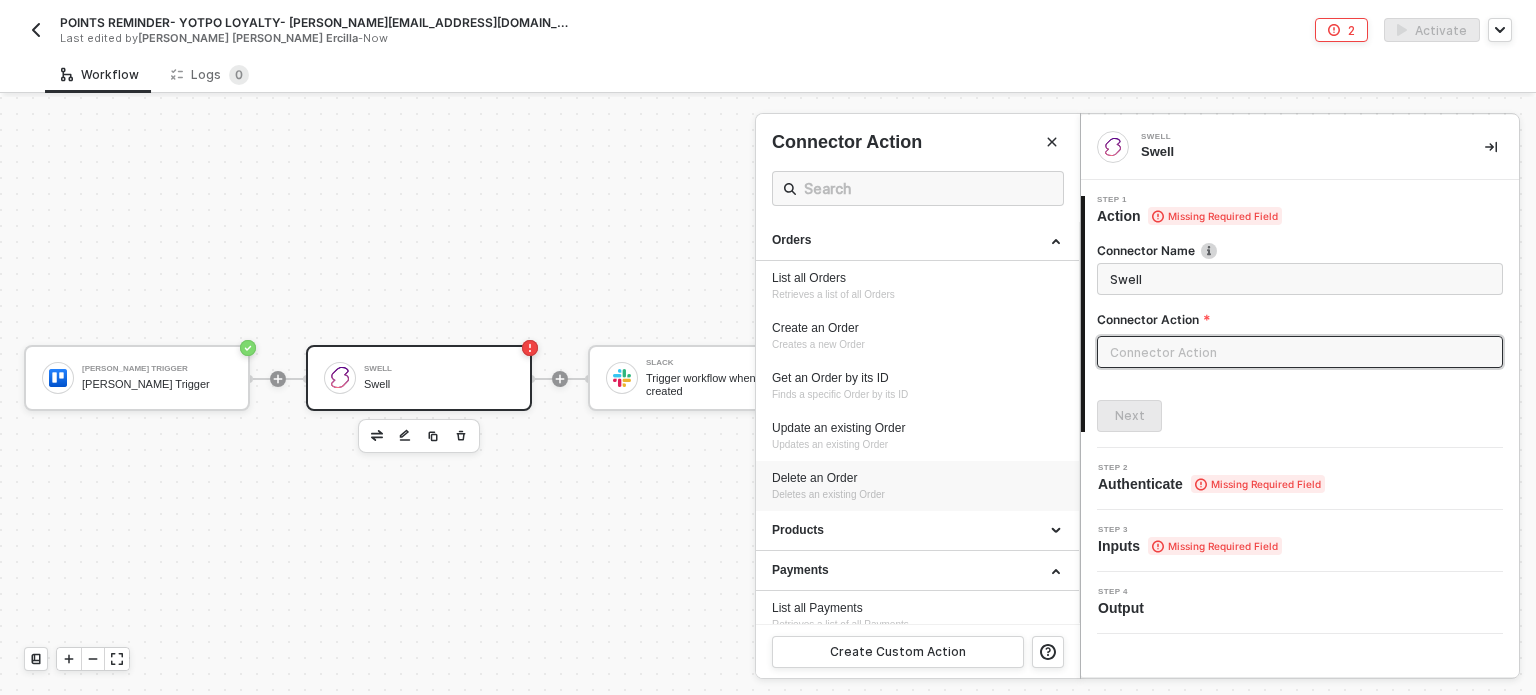 scroll, scrollTop: 0, scrollLeft: 0, axis: both 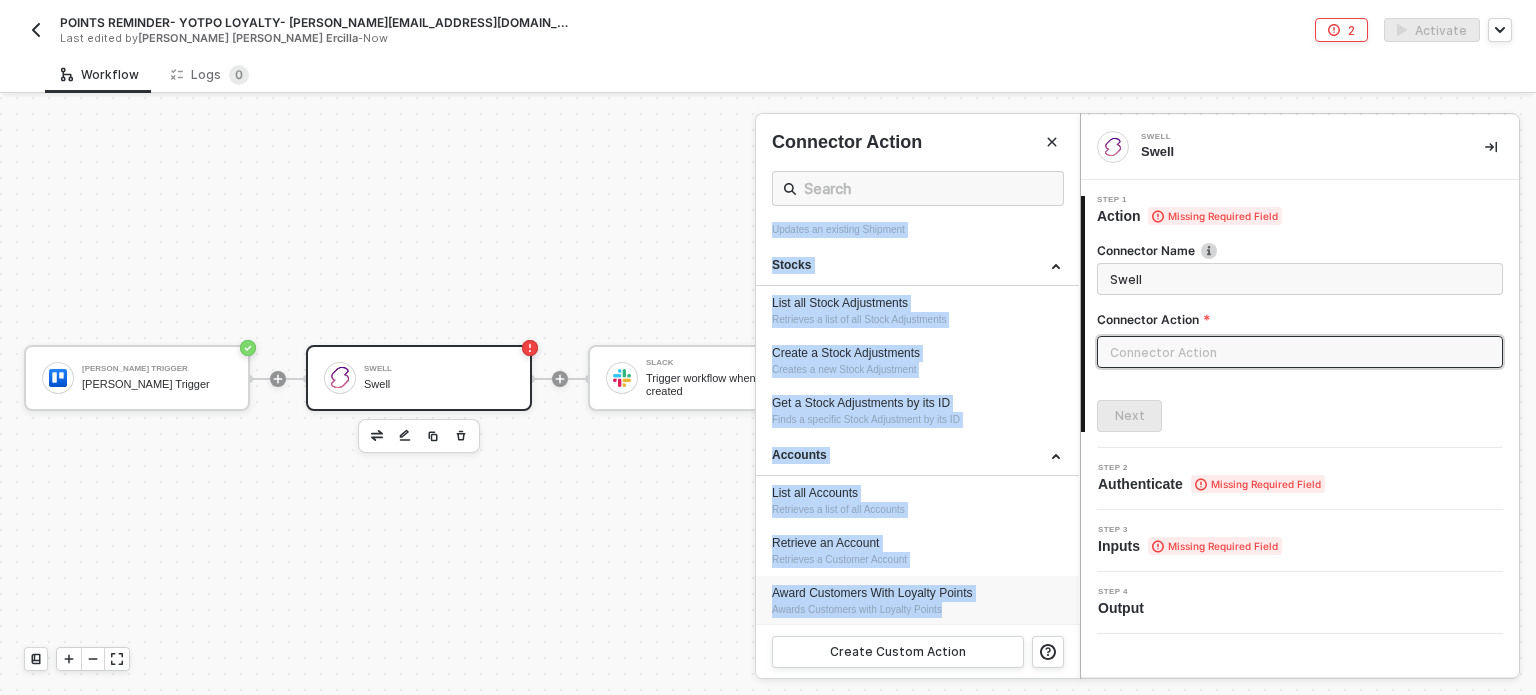 drag, startPoint x: 766, startPoint y: 235, endPoint x: 984, endPoint y: 609, distance: 432.89722 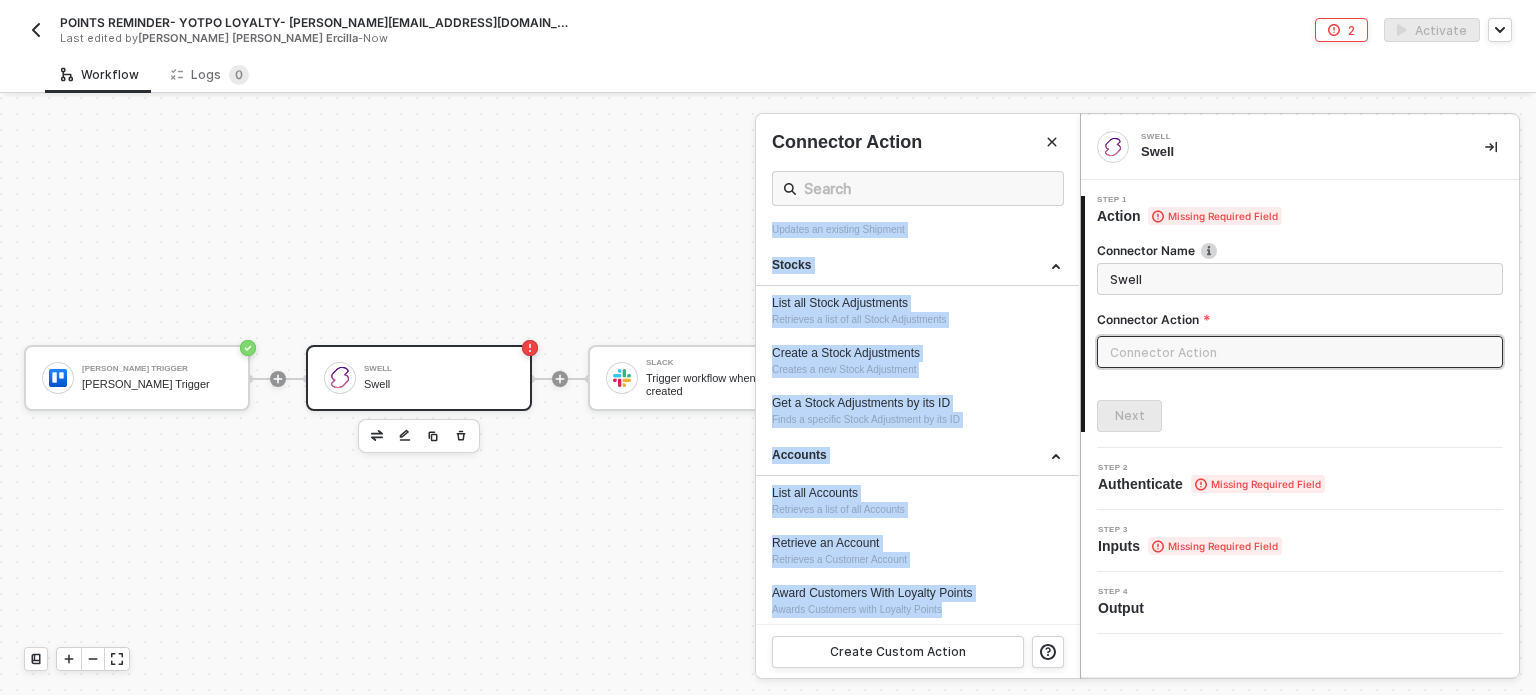 copy on "Orders List all Orders Retrieves a list of all Orders Create an Order Creates a new Order Get an Order by its ID Finds a specific Order by its ID Update an existing Order Updates an existing Order Delete an Order Deletes an existing Order Products Payments List all Payments Retrieves a list of all Payments Get a Payment by its ID Finds a specific Payment by its ID Refund a Payment Refunds a Payment Shipments List all Shipments Retrieves a list of all Shipments Create a Shipment Creates a new Shipment Get a Shipment by its ID Finds a specific Shipment by its ID Update an existing Shipment Updates an existing Shipment Stocks List all Stock Adjustments Retrieves a list of all Stock Adjustments Create a Stock Adjustments Creates a new Stock Adjustment Get a Stock Adjustments by its ID Finds a specific Stock Adjustment by its ID Accounts List all Accounts Retrieves a list of all Accounts Retrieve an Account Retrieves a Customer Account Award Customers With Loyalty Points Awards Customers with Loyalty Points" 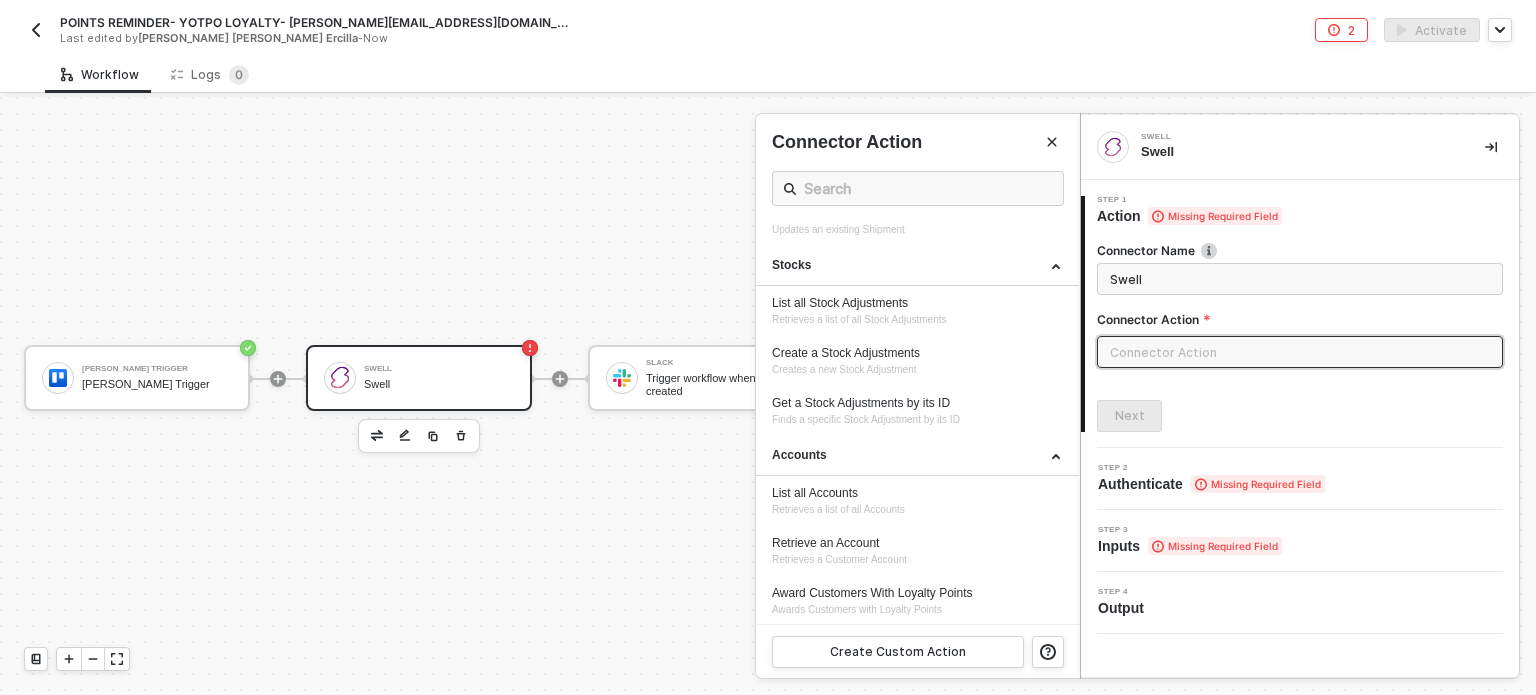 click at bounding box center [768, 396] 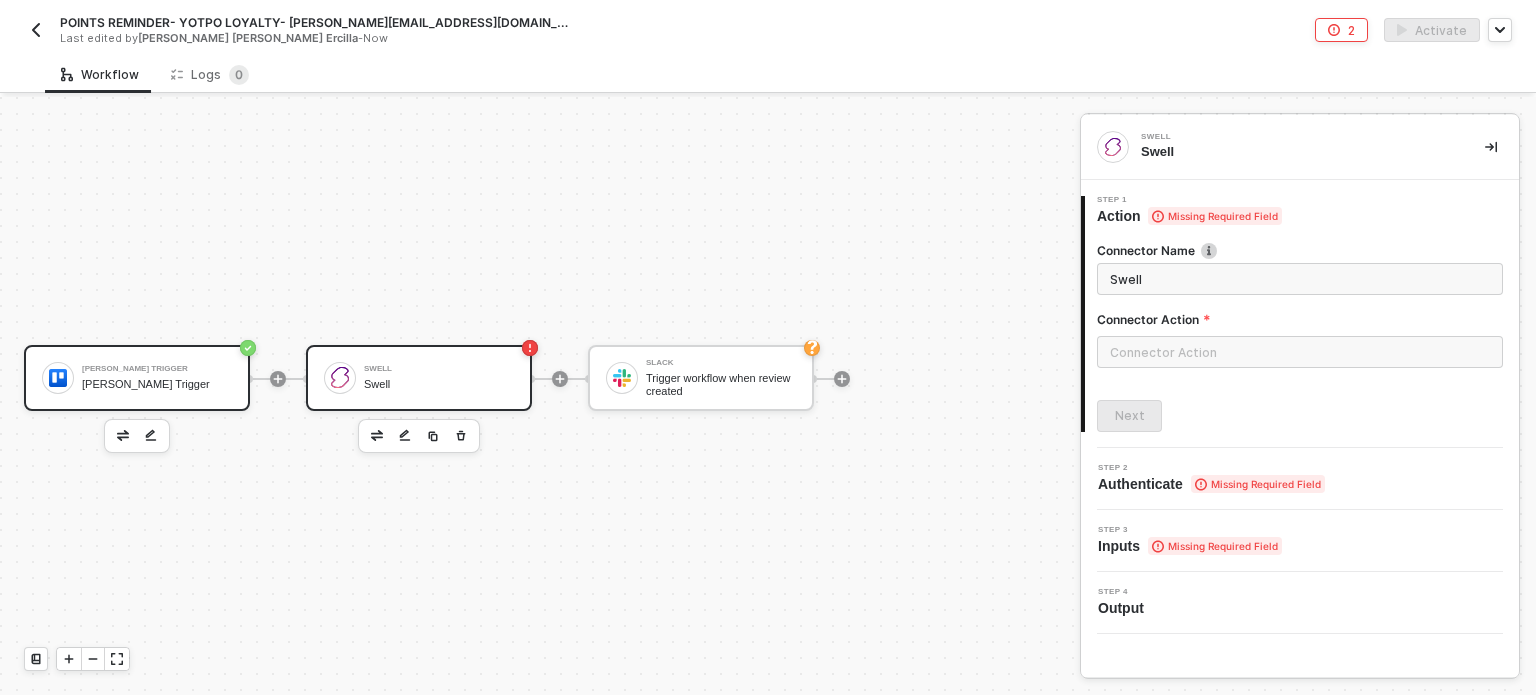 click on "[PERSON_NAME] Trigger [PERSON_NAME] Trigger" at bounding box center [157, 378] 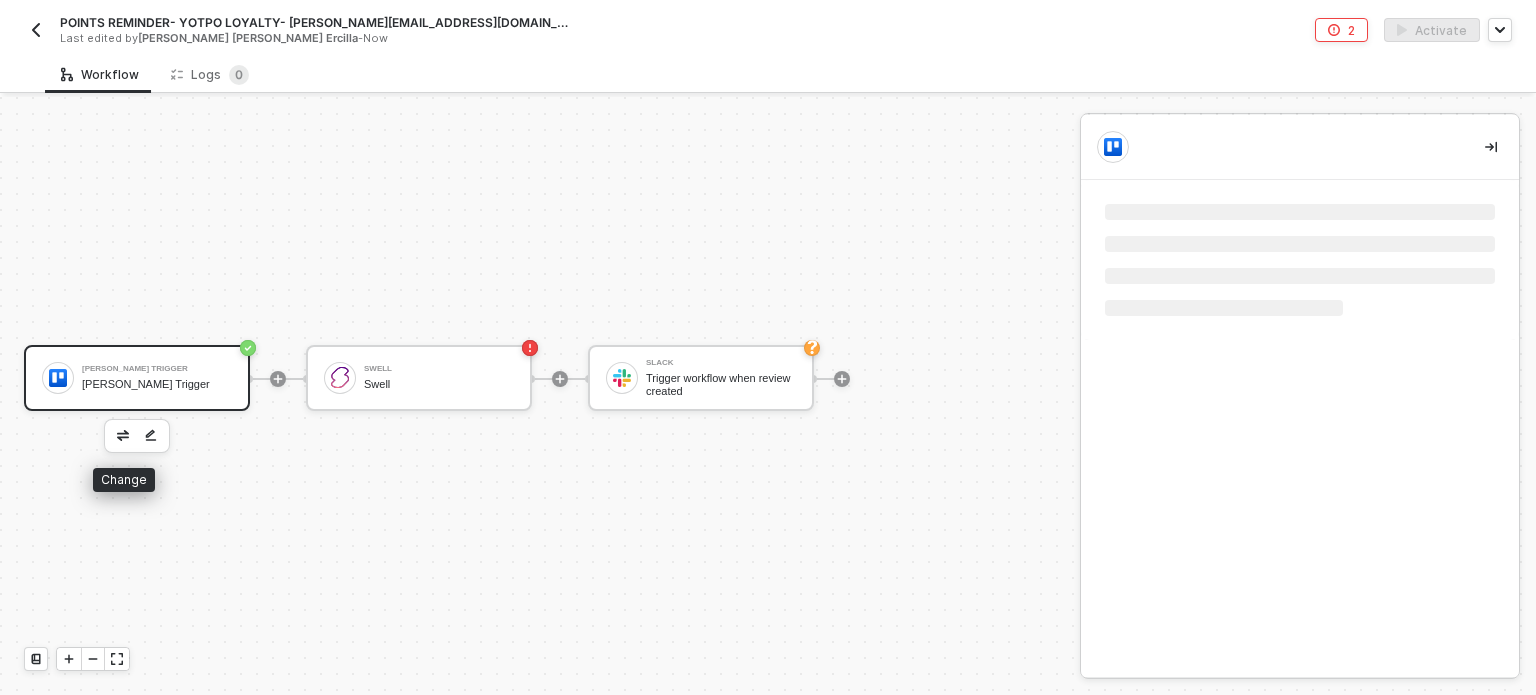 click at bounding box center [123, 435] 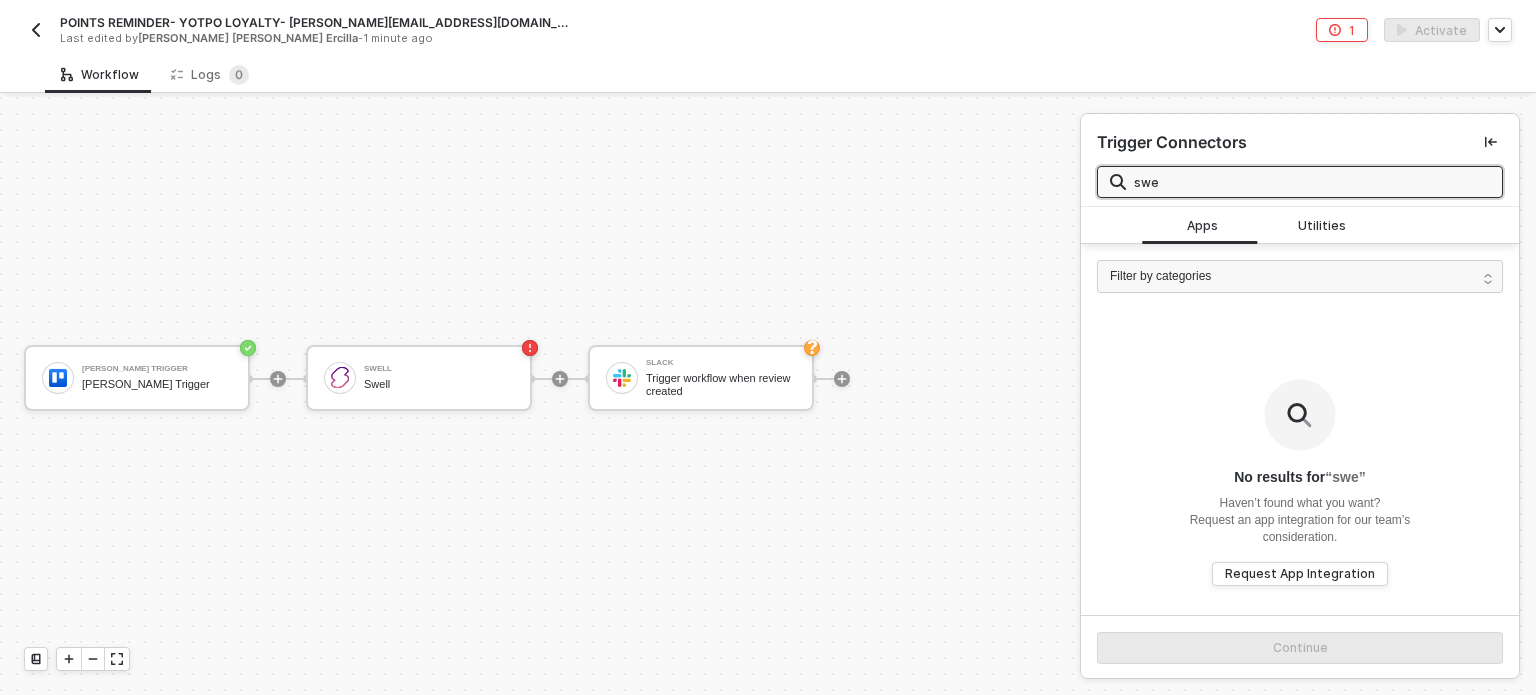 type on "swe" 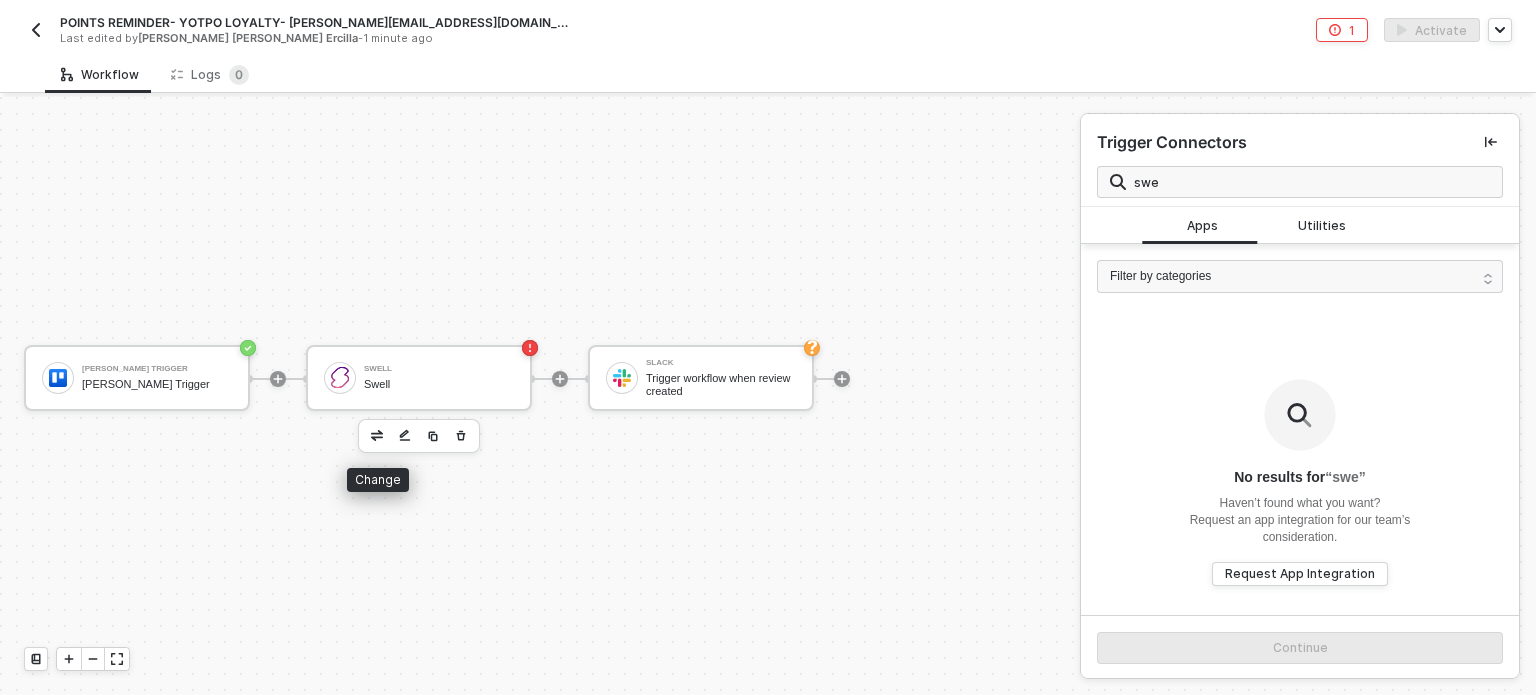 click at bounding box center (377, 435) 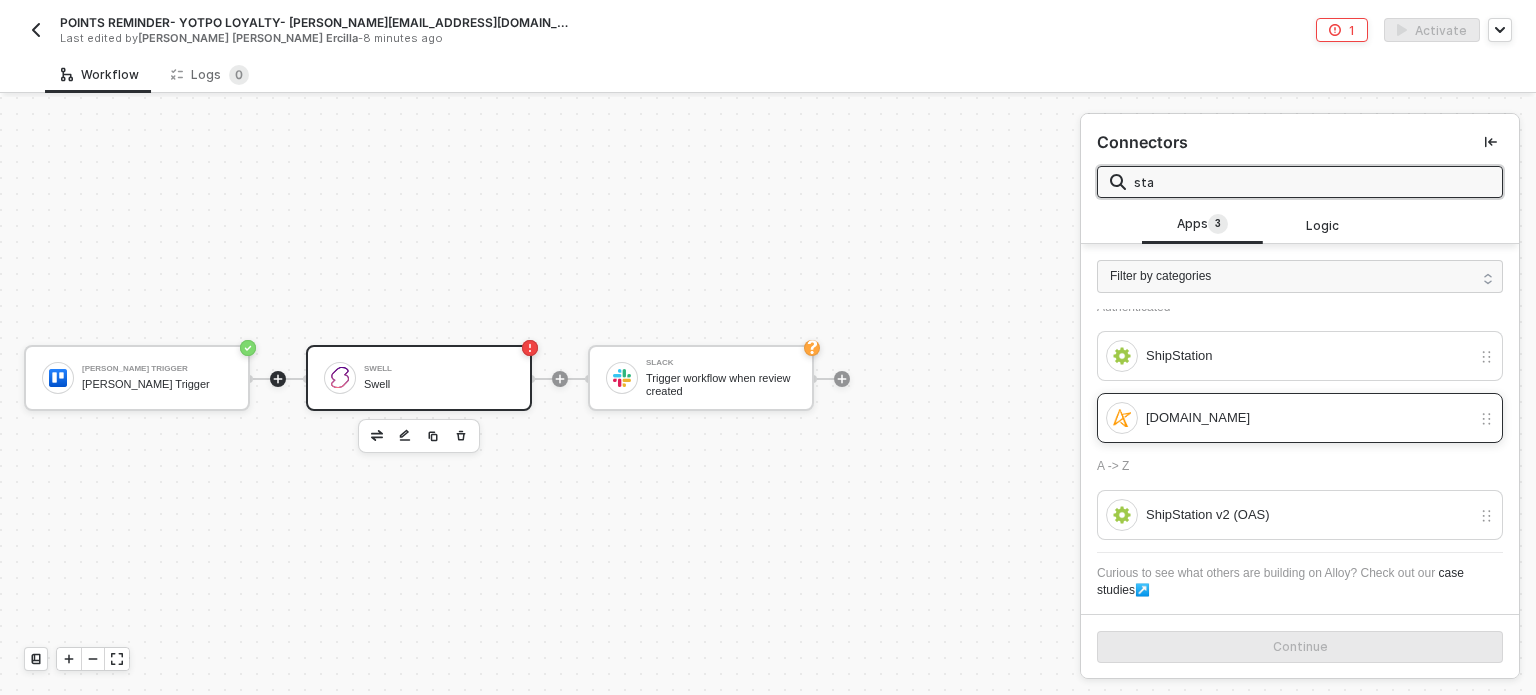 scroll, scrollTop: 11, scrollLeft: 0, axis: vertical 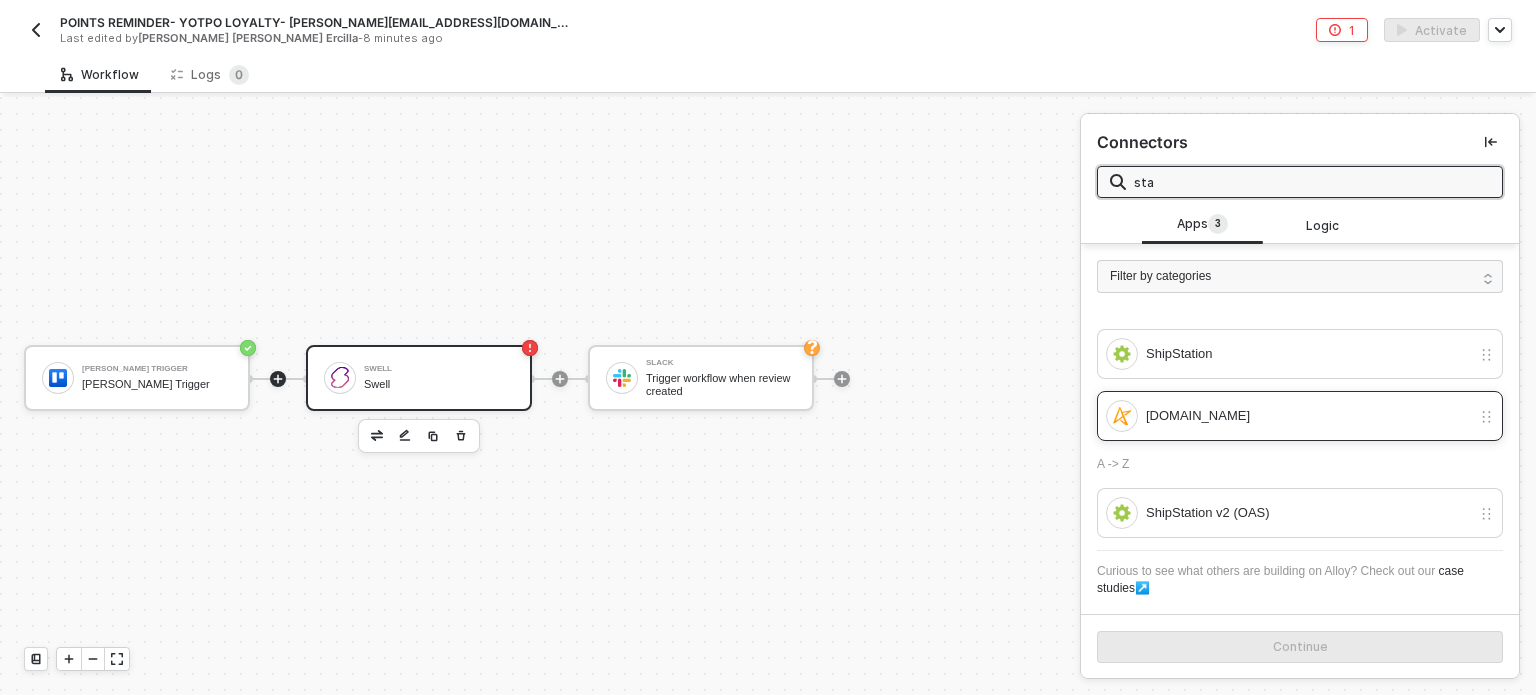 type on "sta" 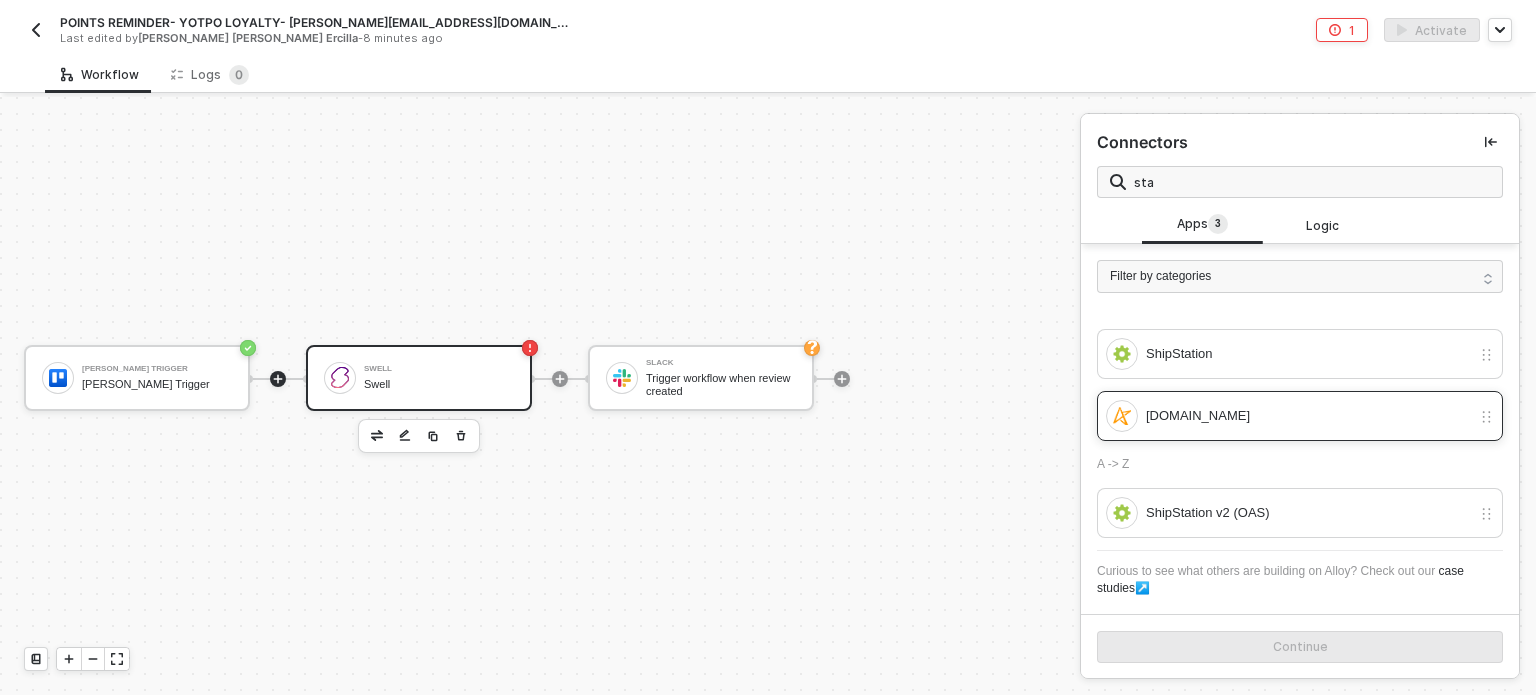 click on "[DOMAIN_NAME]" at bounding box center (1308, 416) 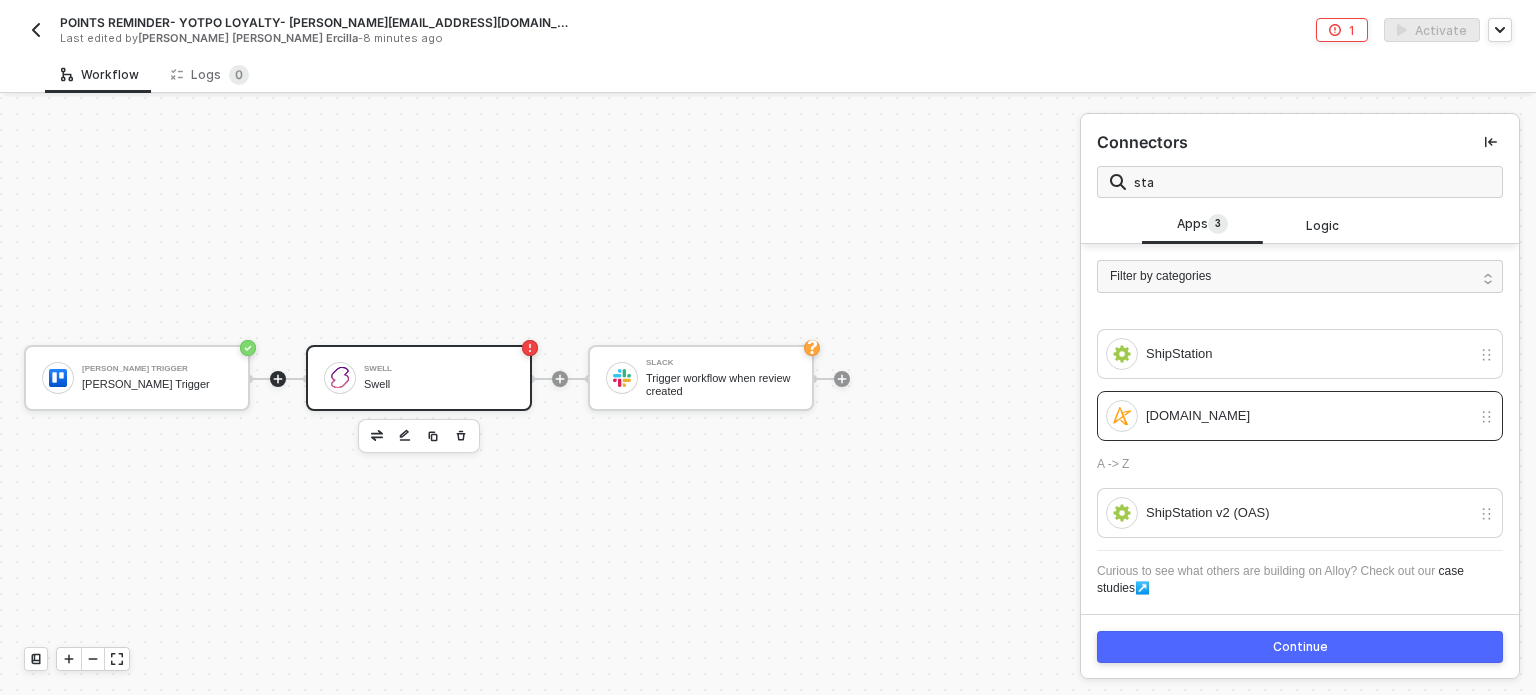 click on "Continue" at bounding box center [1300, 647] 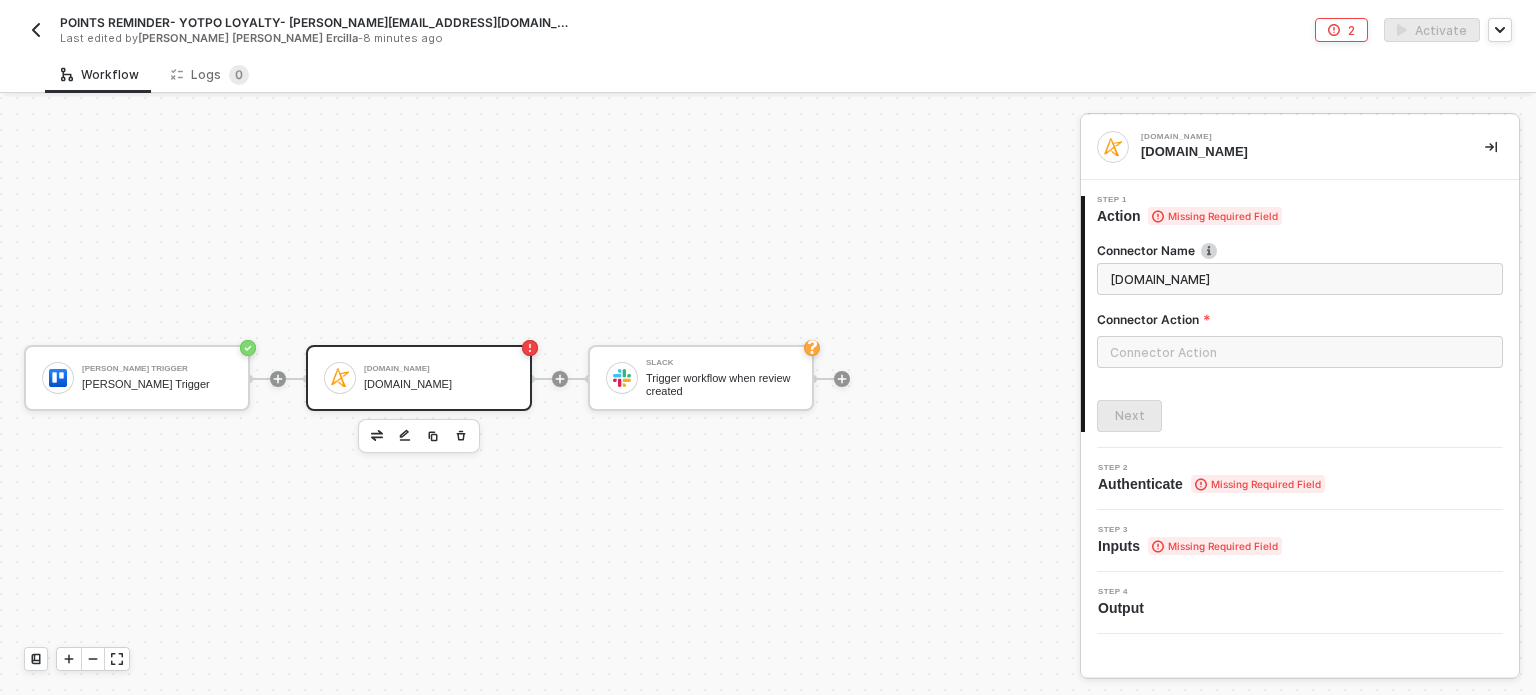click at bounding box center [1300, 360] 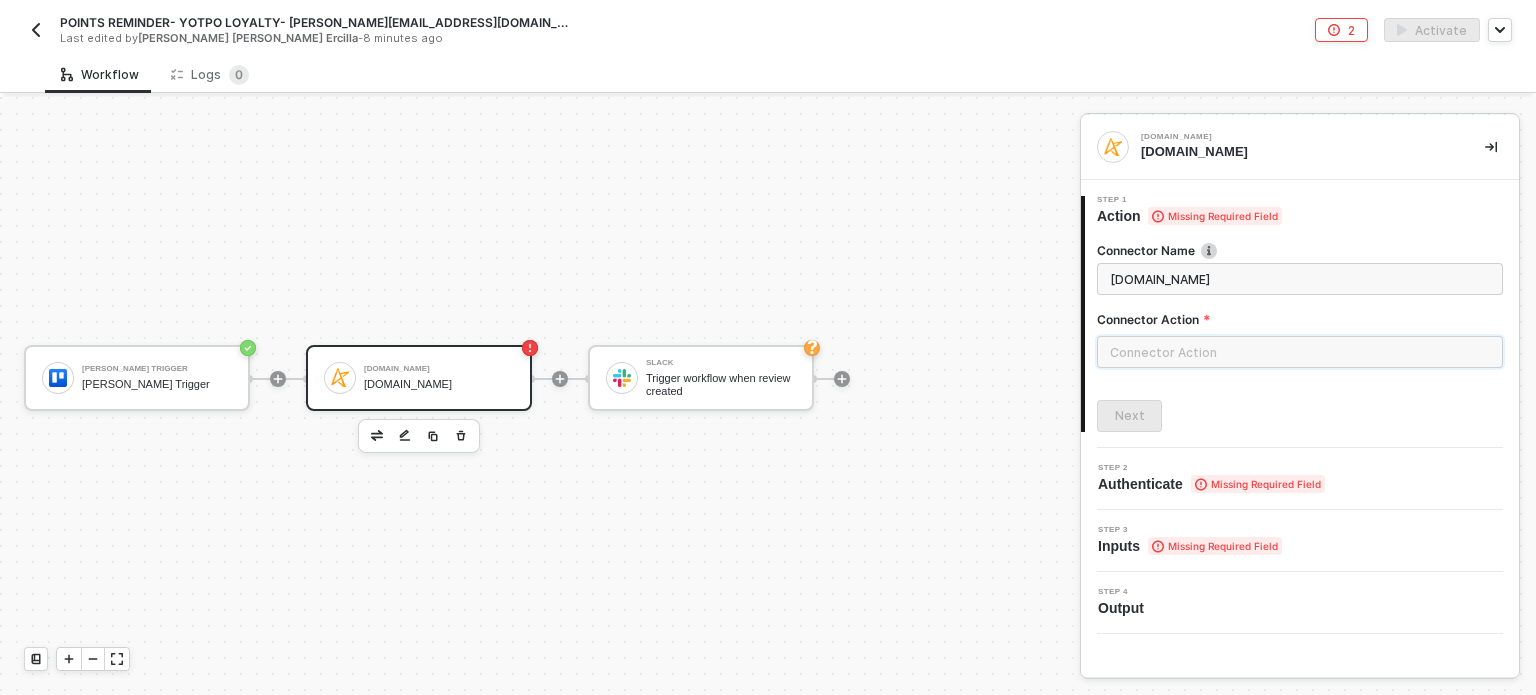 click at bounding box center [1300, 352] 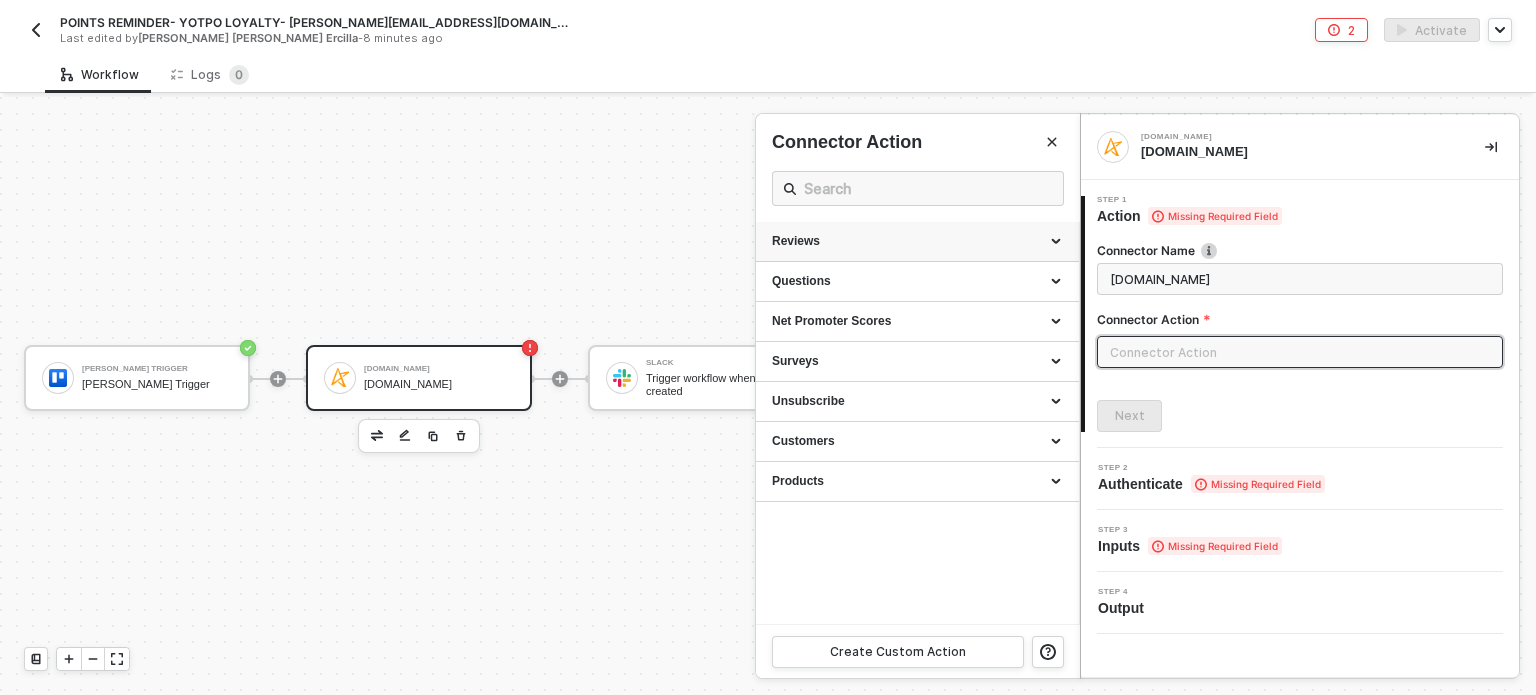 click on "Reviews" at bounding box center (917, 241) 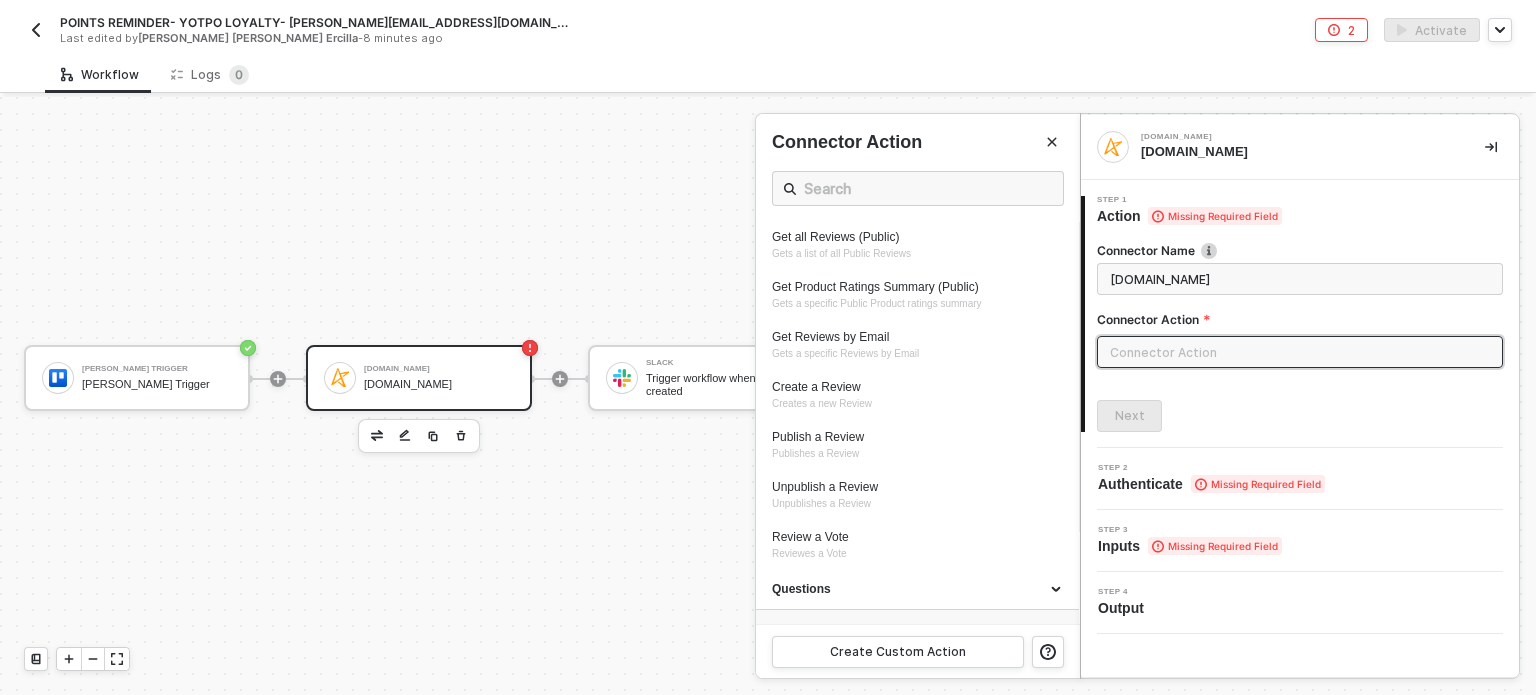 scroll, scrollTop: 200, scrollLeft: 0, axis: vertical 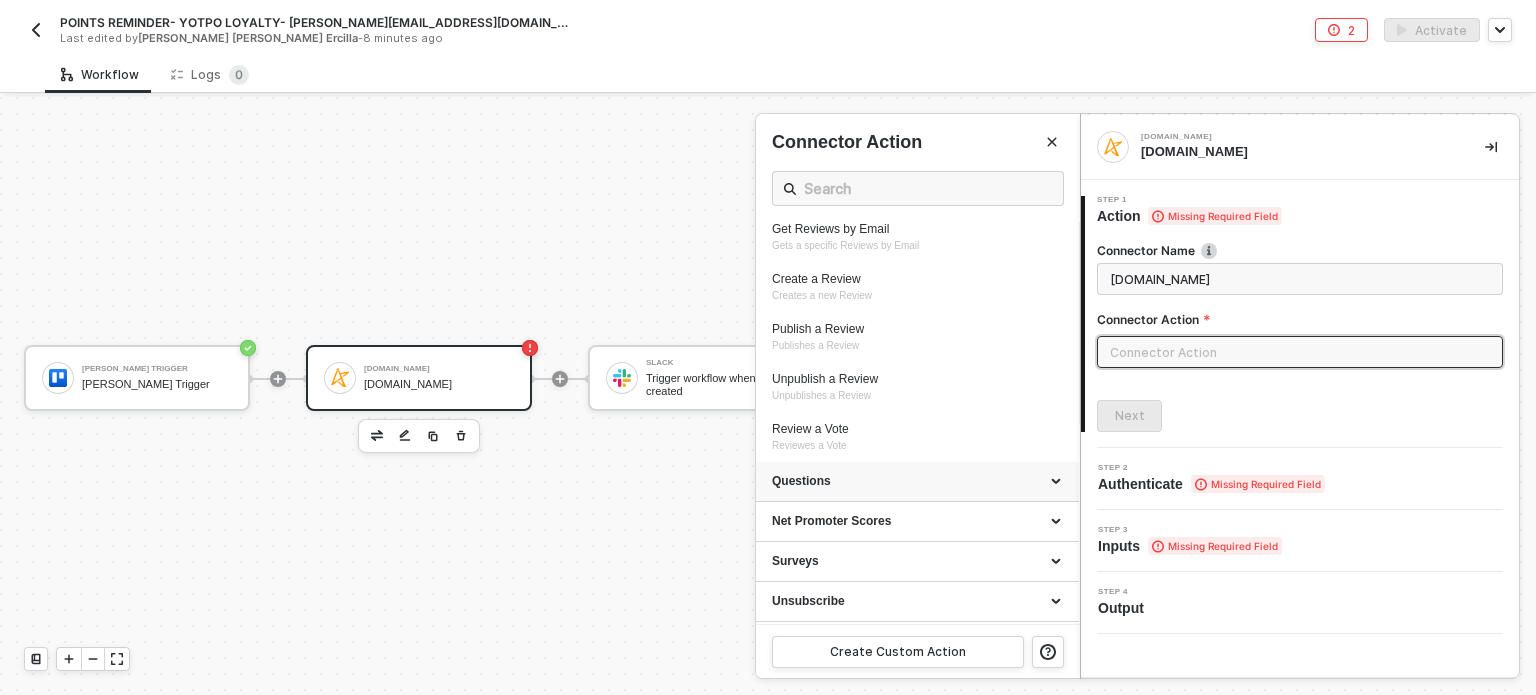 click on "Questions" at bounding box center [917, 482] 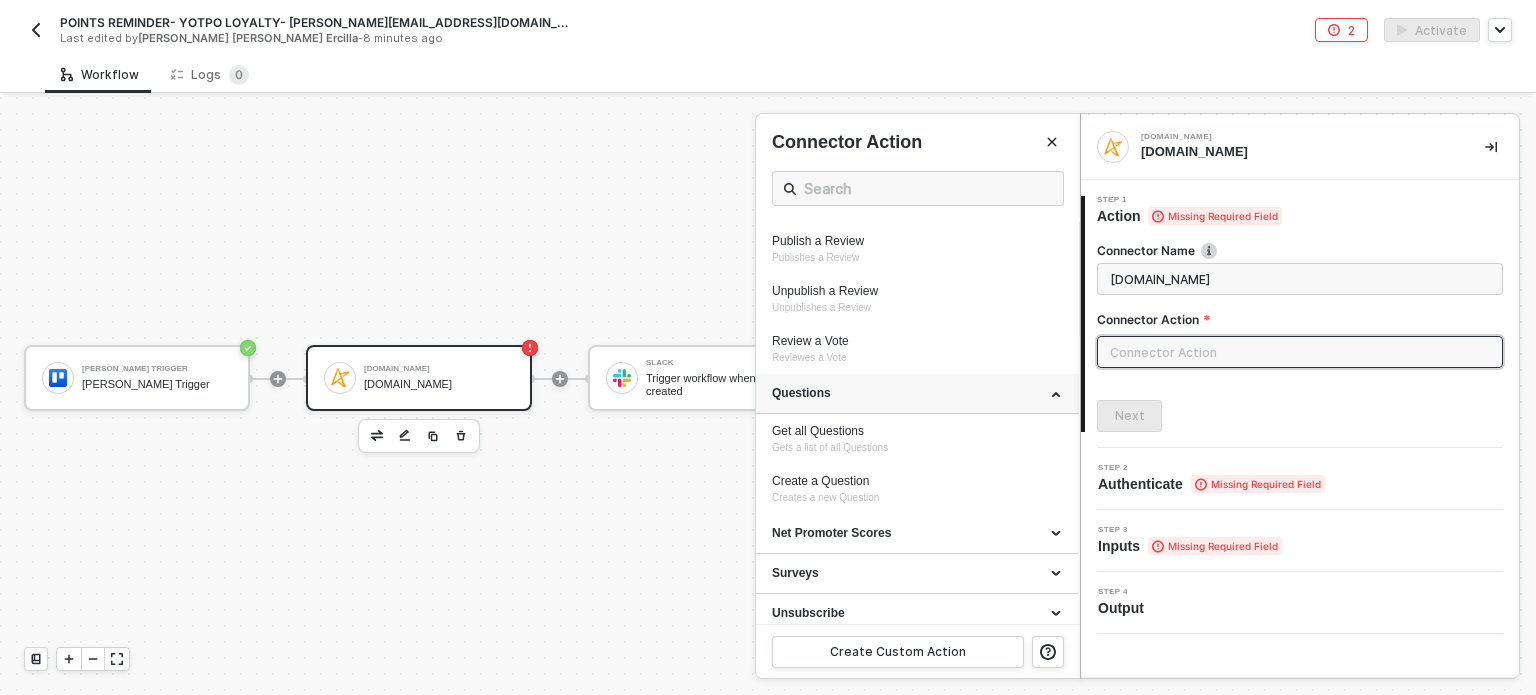scroll, scrollTop: 376, scrollLeft: 0, axis: vertical 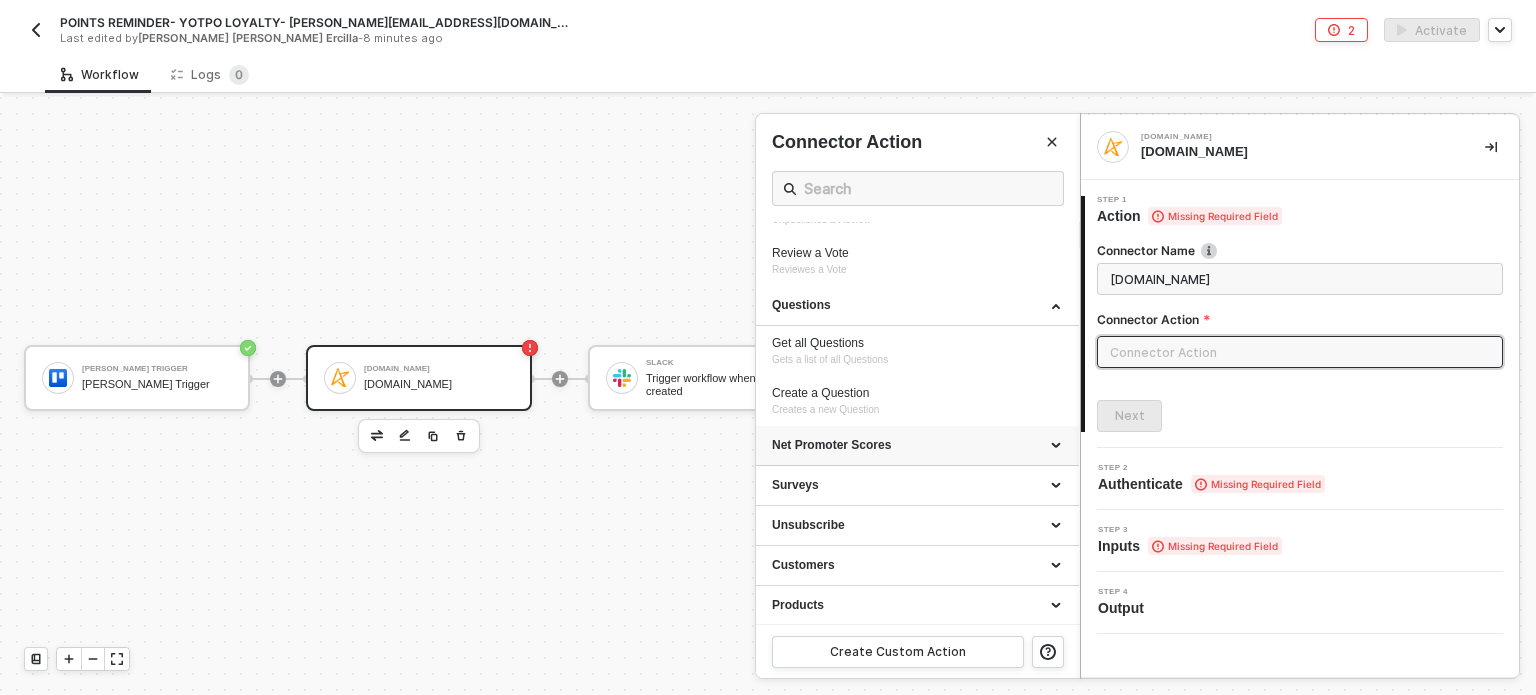 click on "Net Promoter Scores" at bounding box center (917, 445) 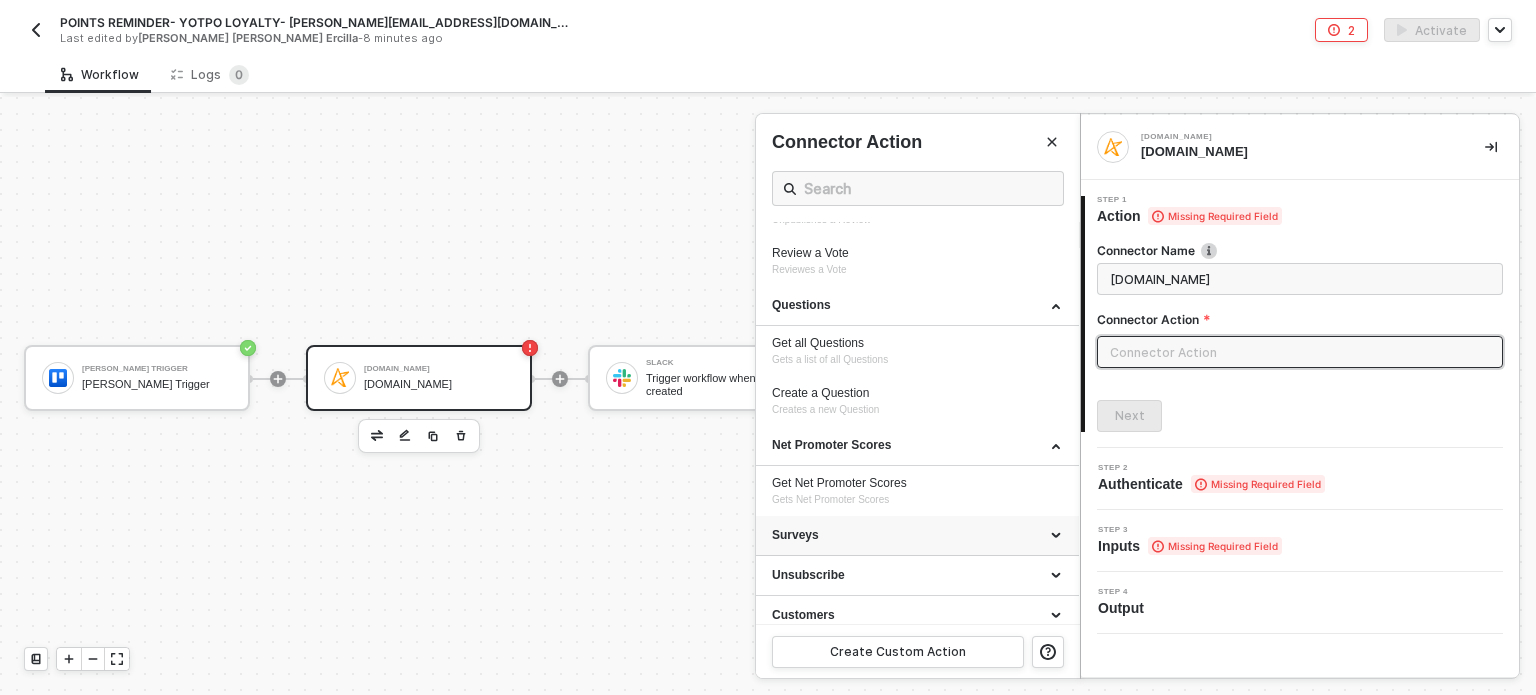 click on "Surveys" at bounding box center [917, 535] 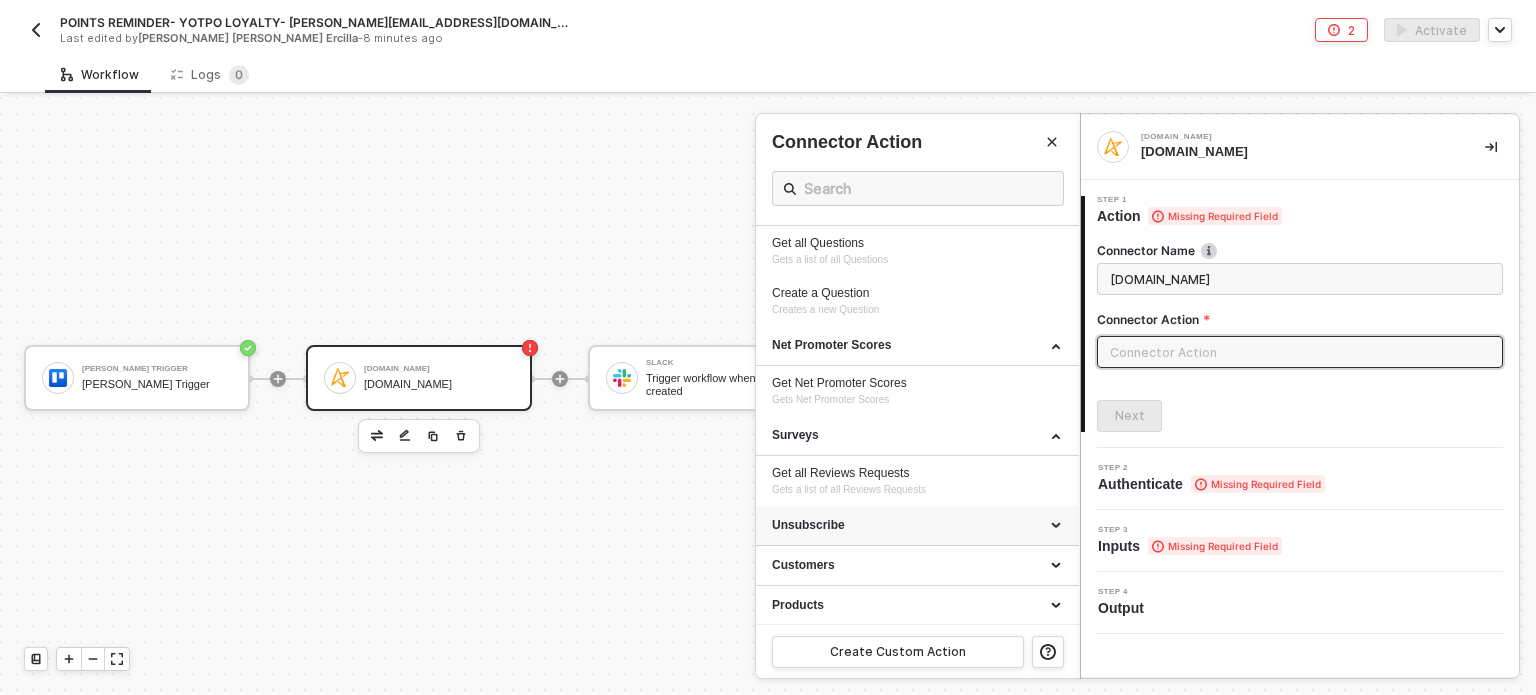 click on "Unsubscribe" at bounding box center [917, 525] 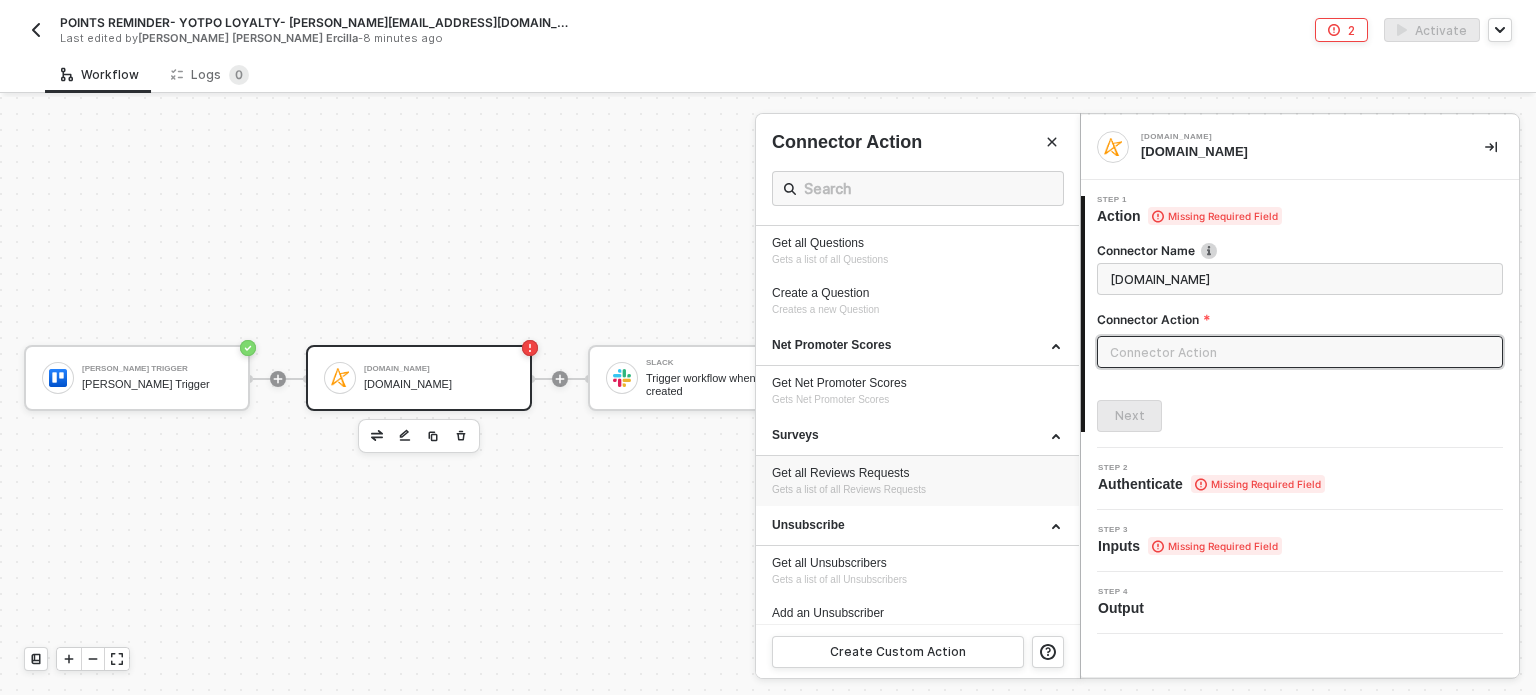 scroll, scrollTop: 626, scrollLeft: 0, axis: vertical 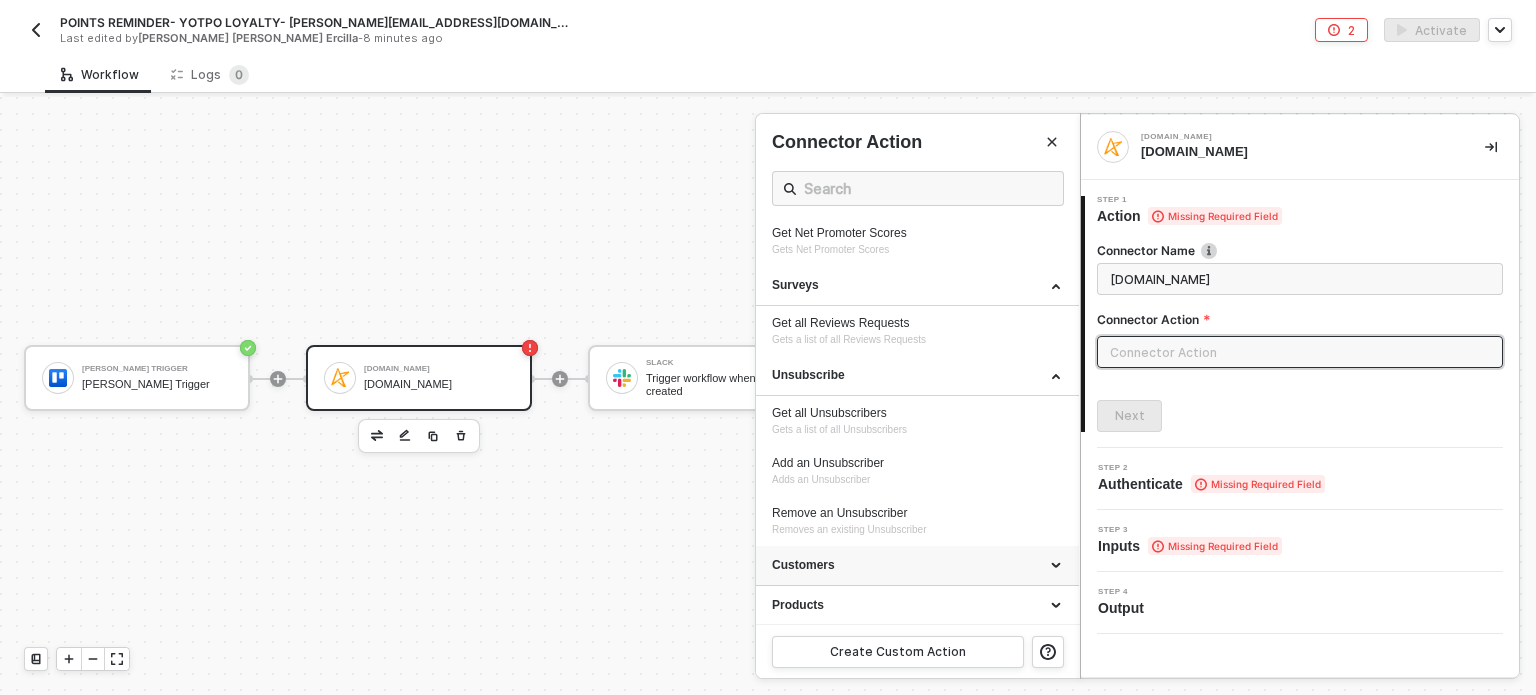click on "Customers" at bounding box center [917, 565] 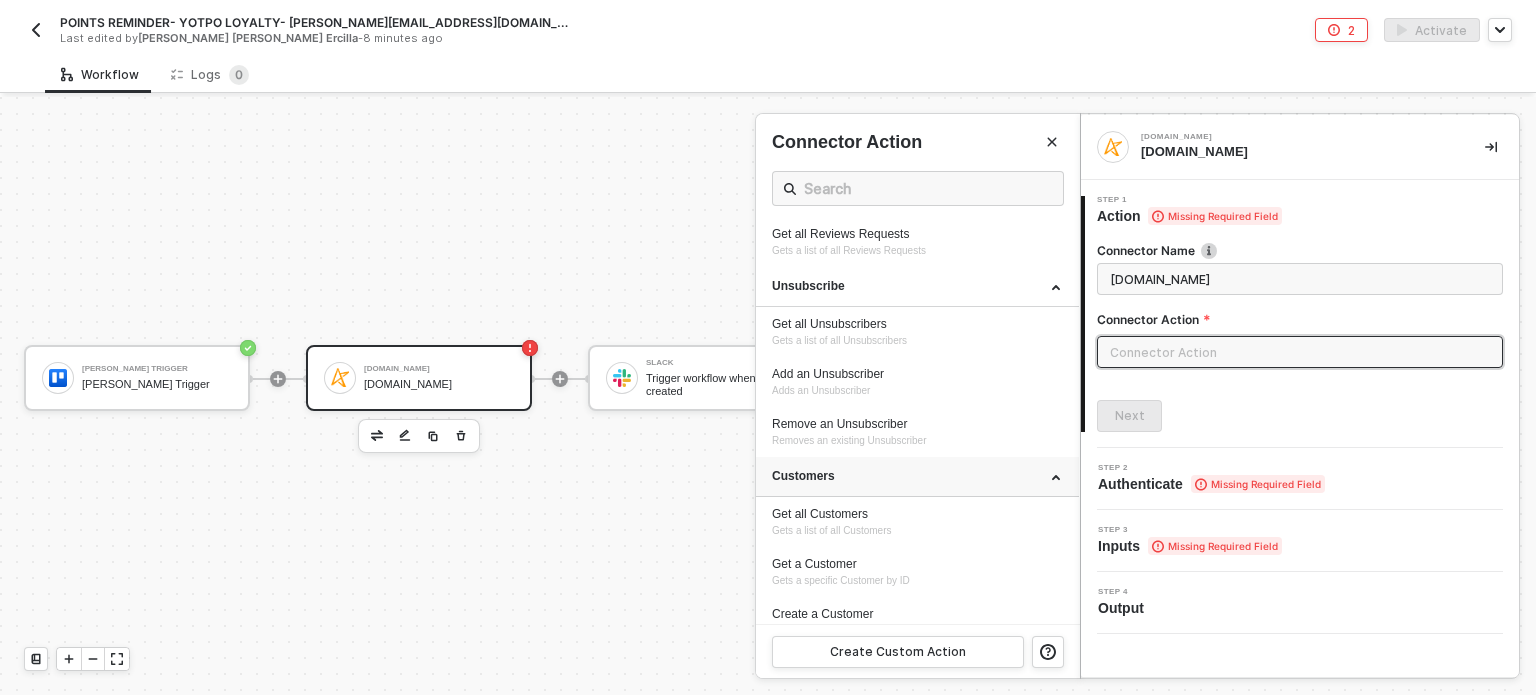 scroll, scrollTop: 826, scrollLeft: 0, axis: vertical 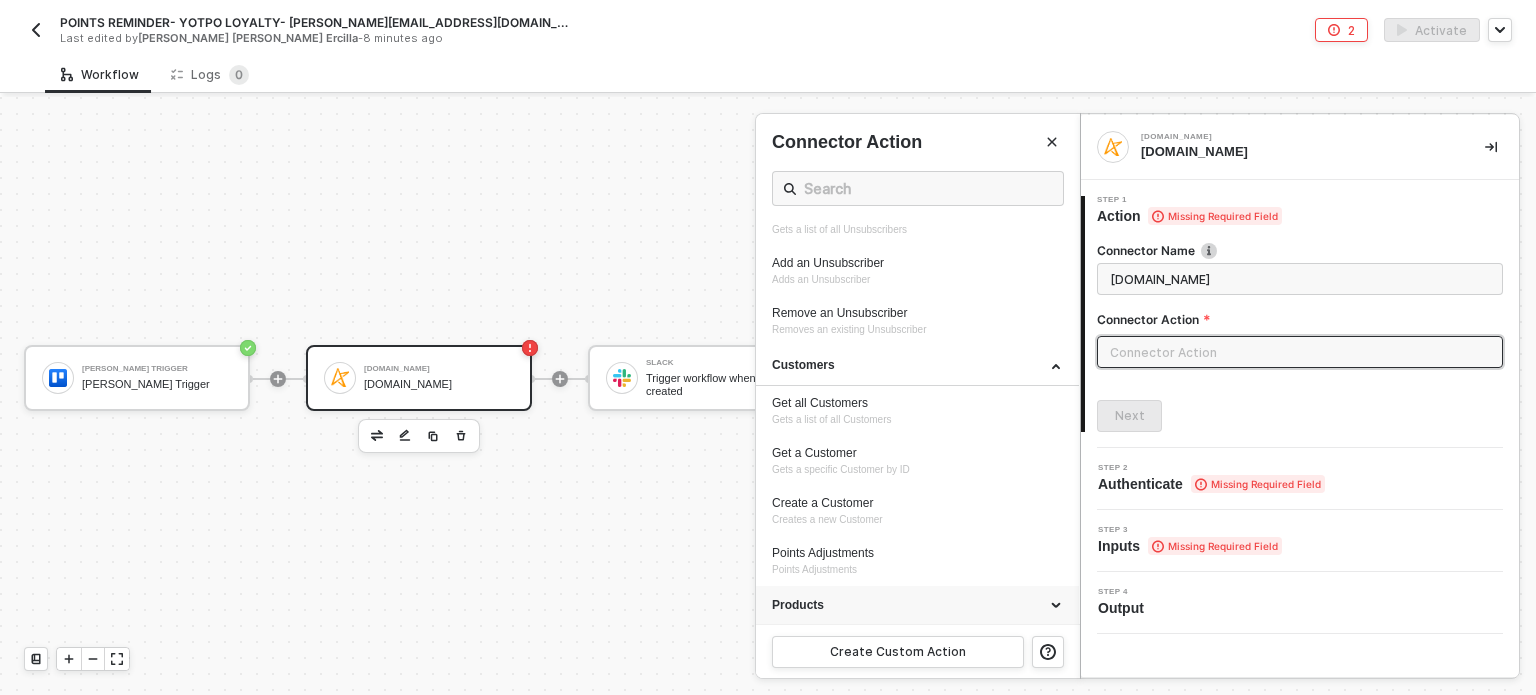 click on "Products" at bounding box center [917, 605] 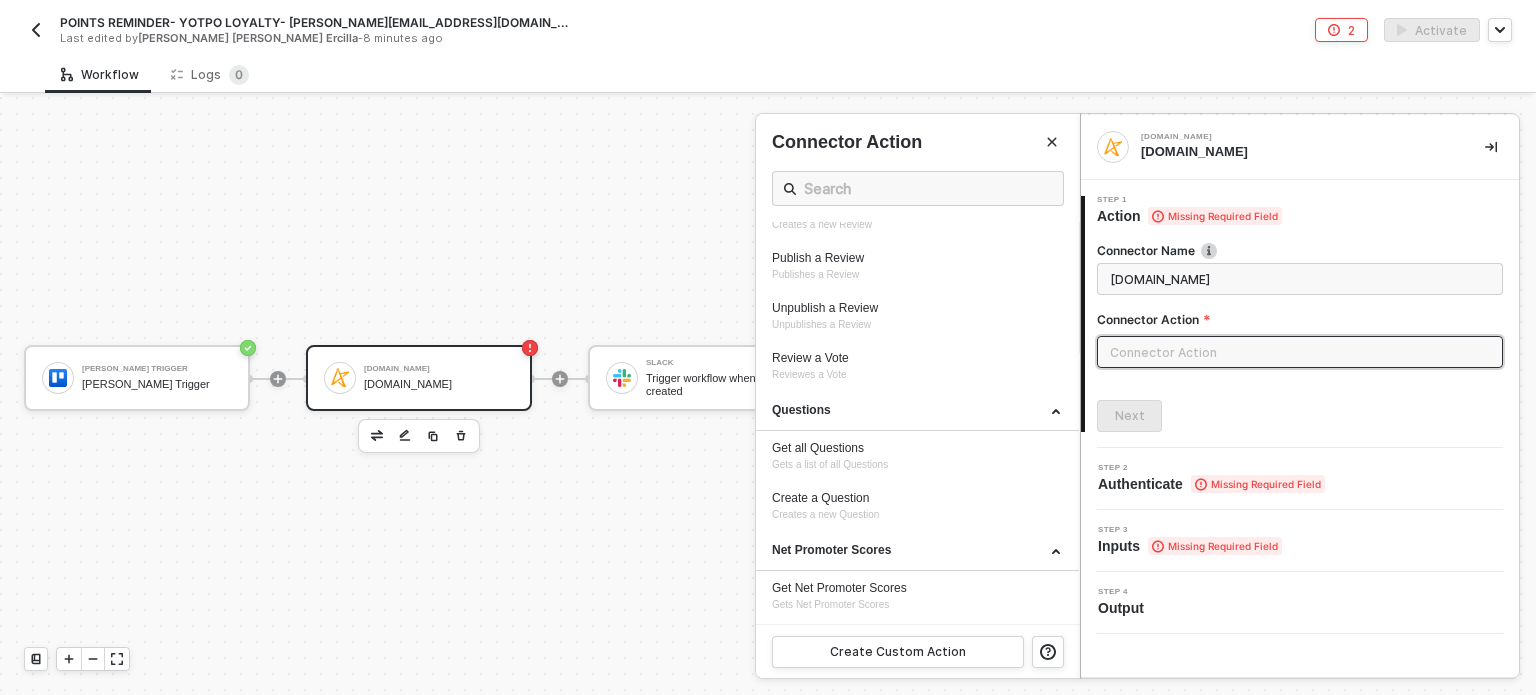 scroll, scrollTop: 0, scrollLeft: 0, axis: both 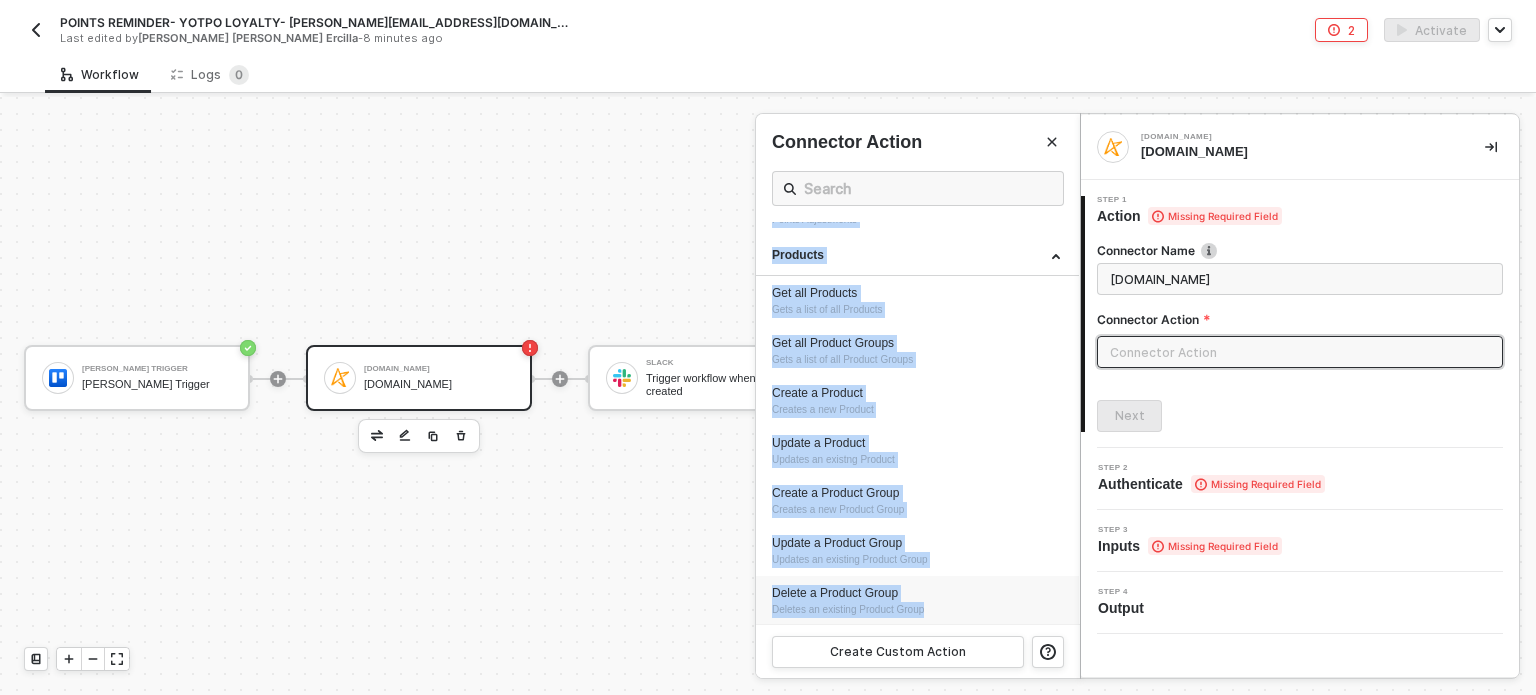 drag, startPoint x: 764, startPoint y: 239, endPoint x: 967, endPoint y: 620, distance: 431.70593 